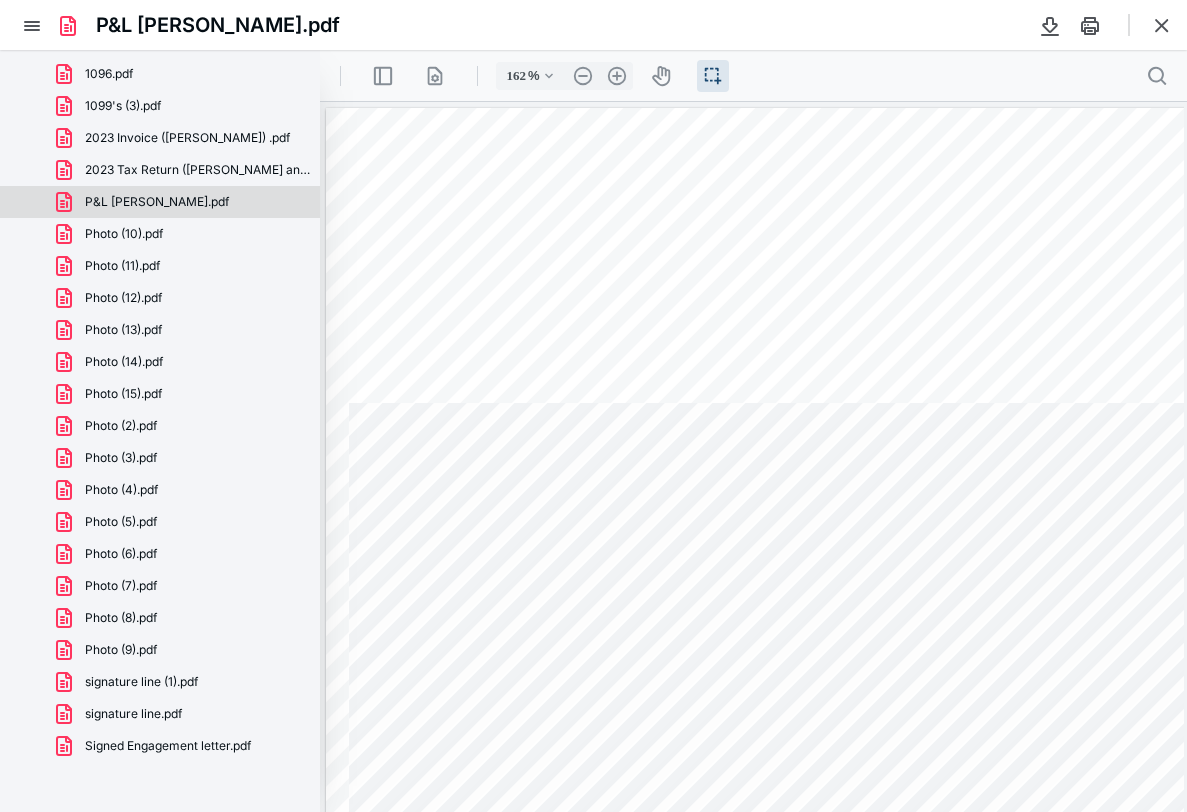 scroll, scrollTop: 0, scrollLeft: 0, axis: both 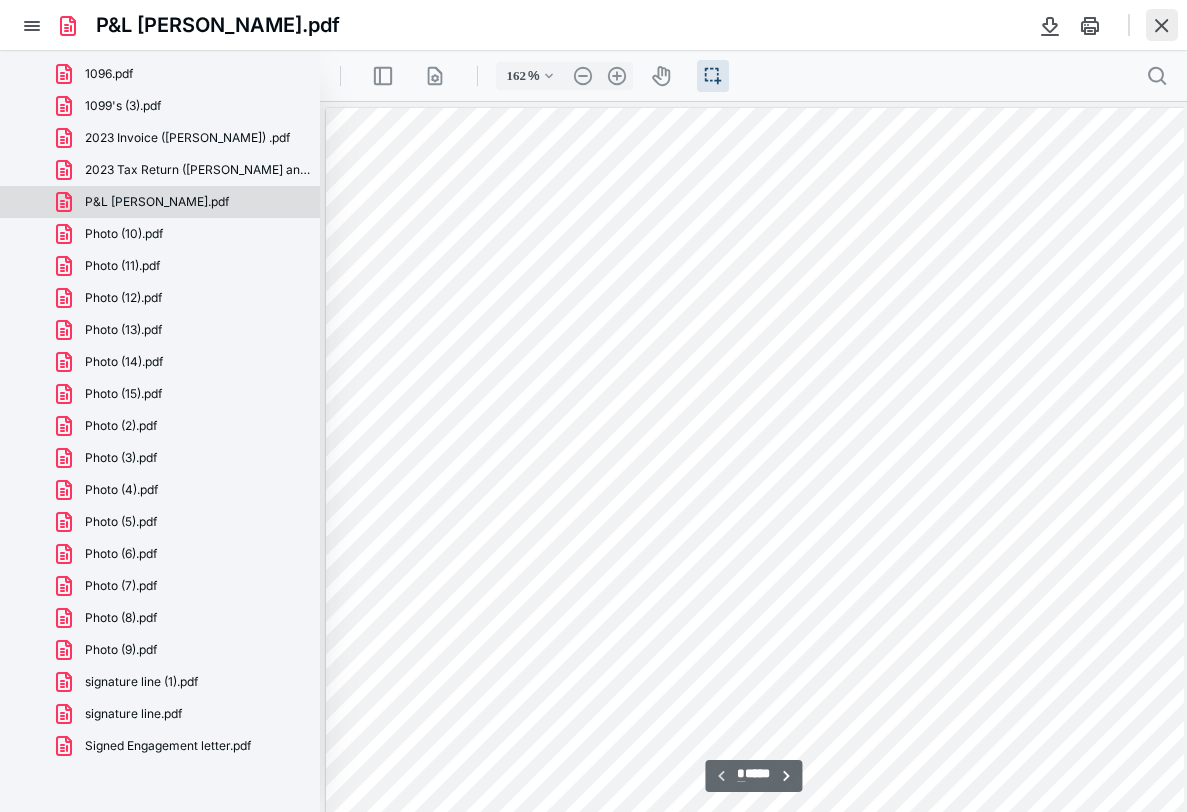 click at bounding box center [1162, 25] 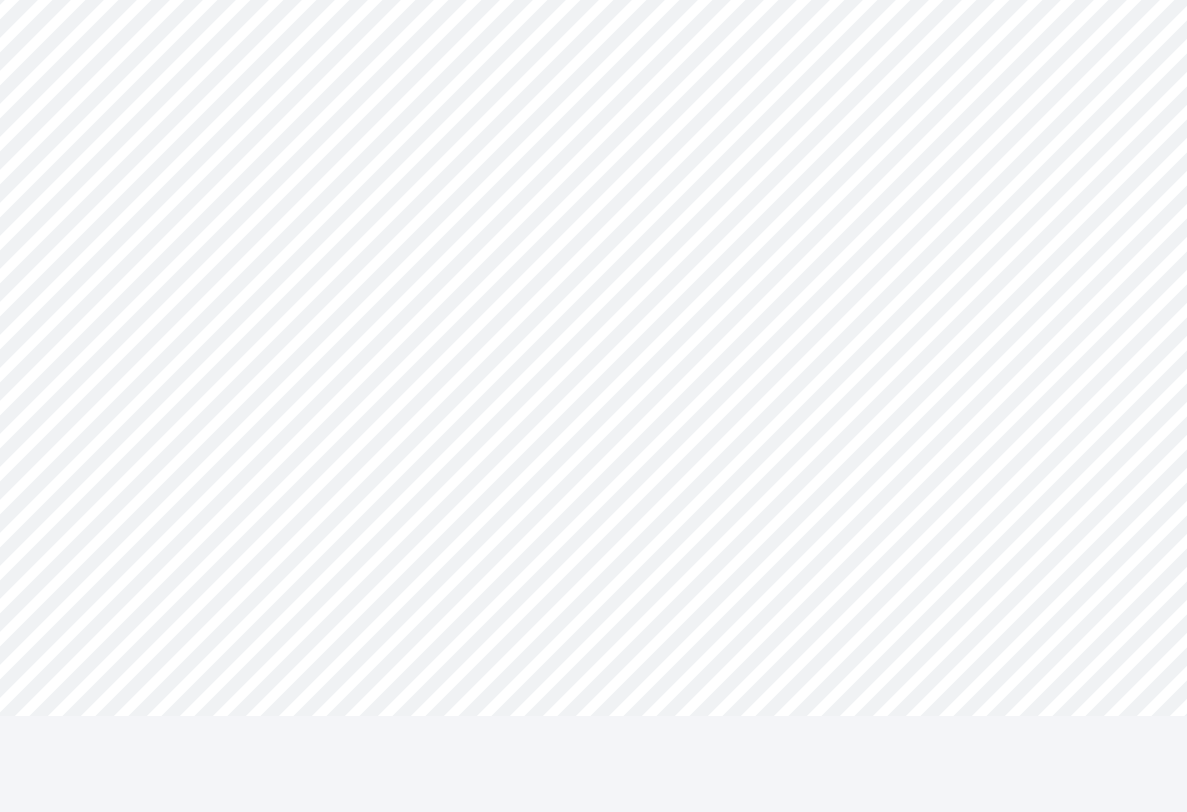 scroll, scrollTop: 711, scrollLeft: 0, axis: vertical 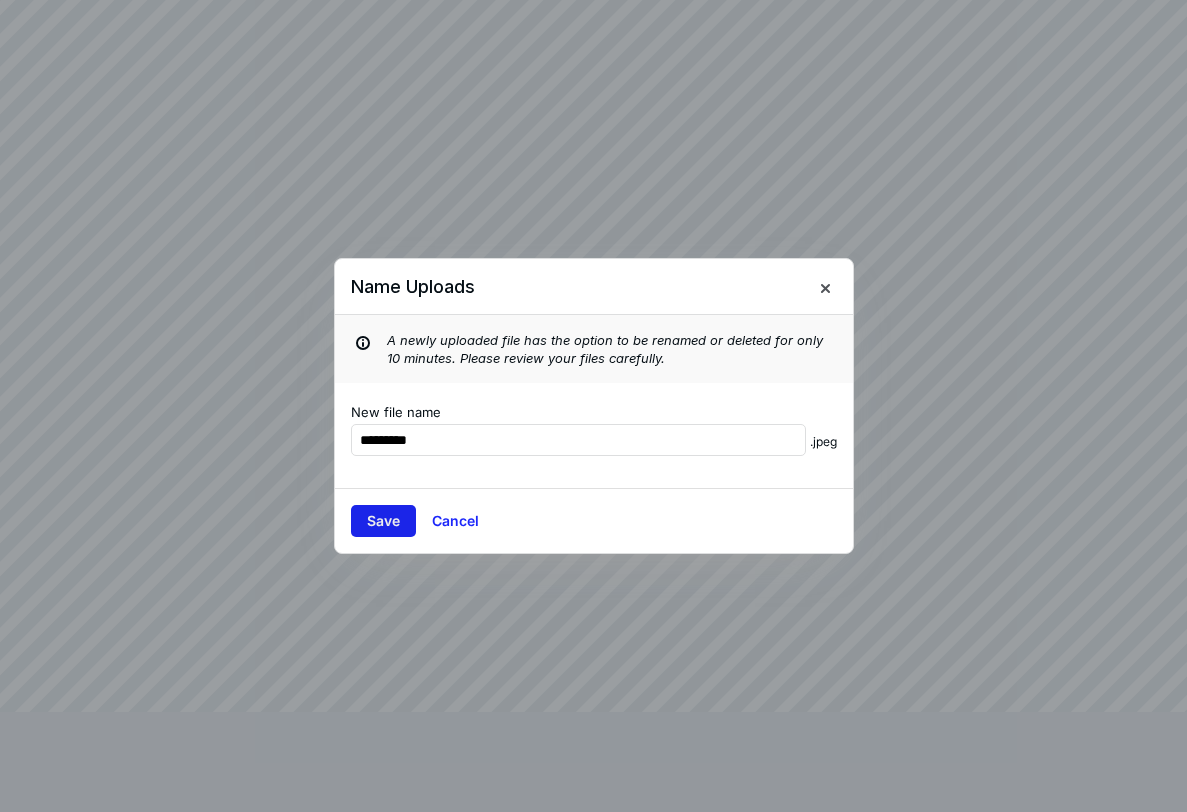 type on "*********" 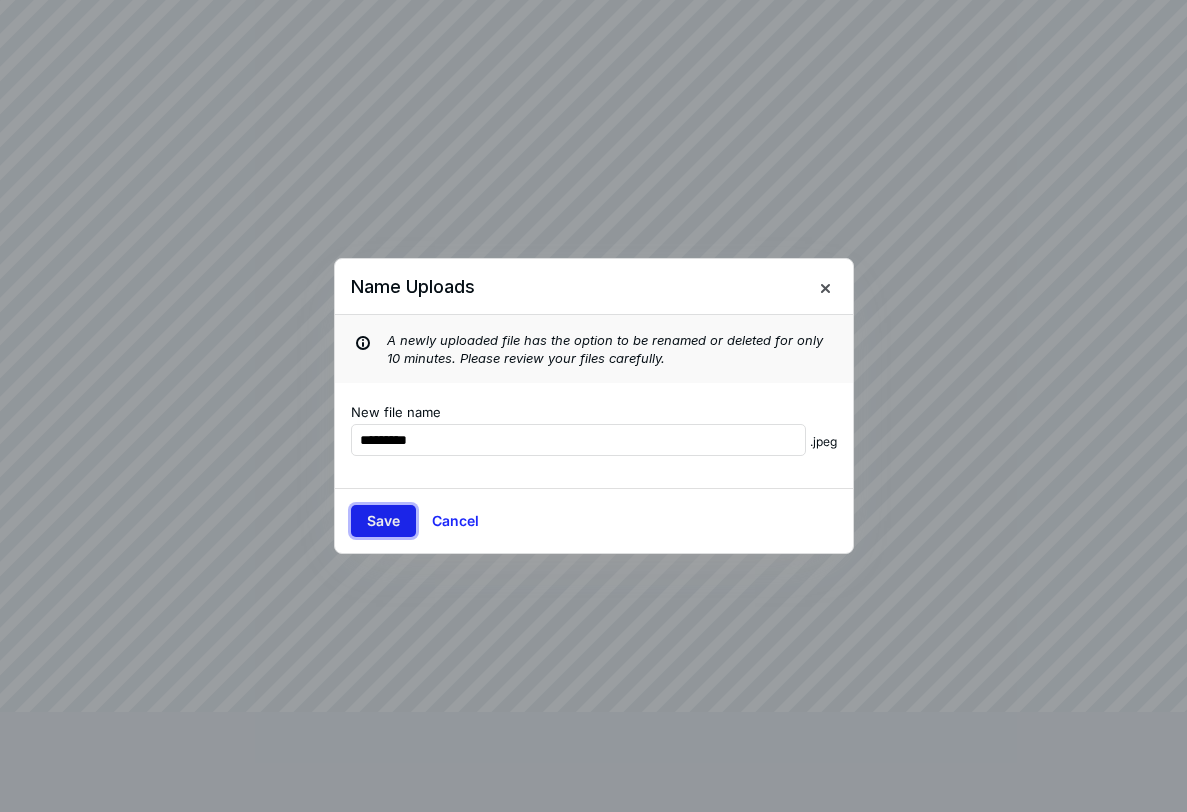 click on "Save" at bounding box center [383, 521] 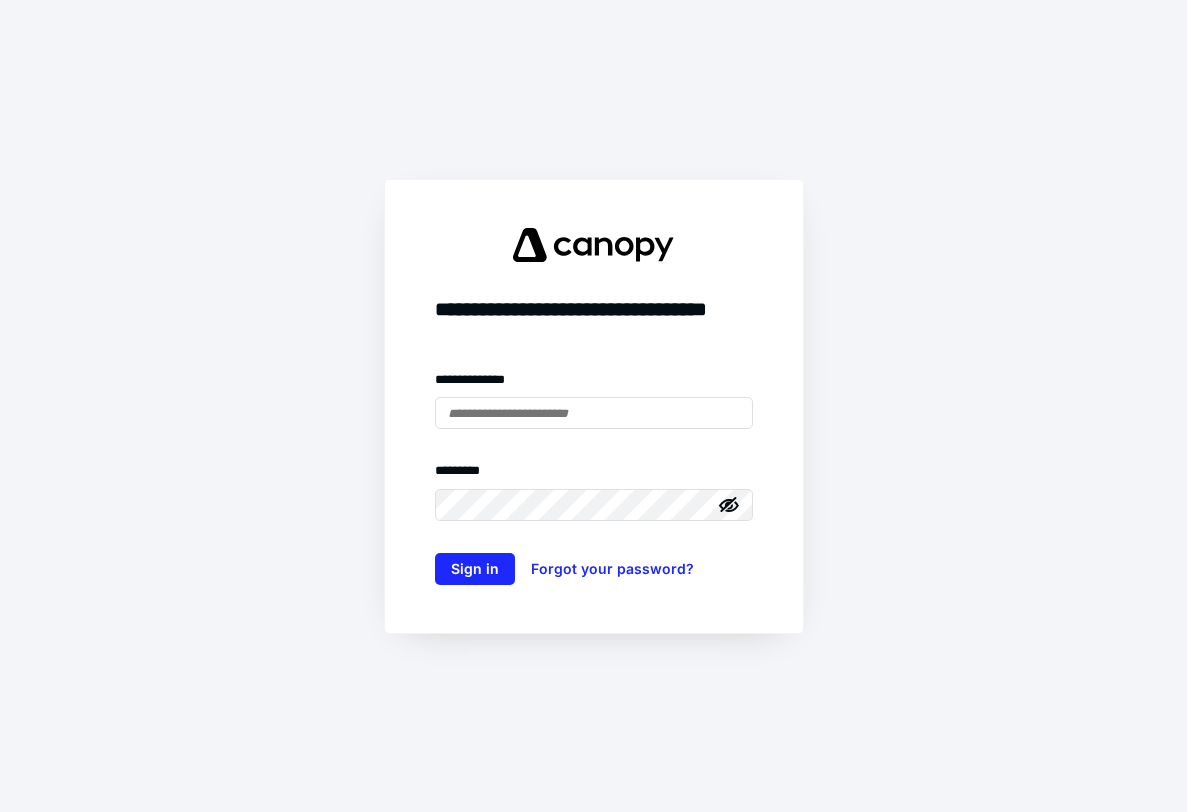 scroll, scrollTop: 0, scrollLeft: 0, axis: both 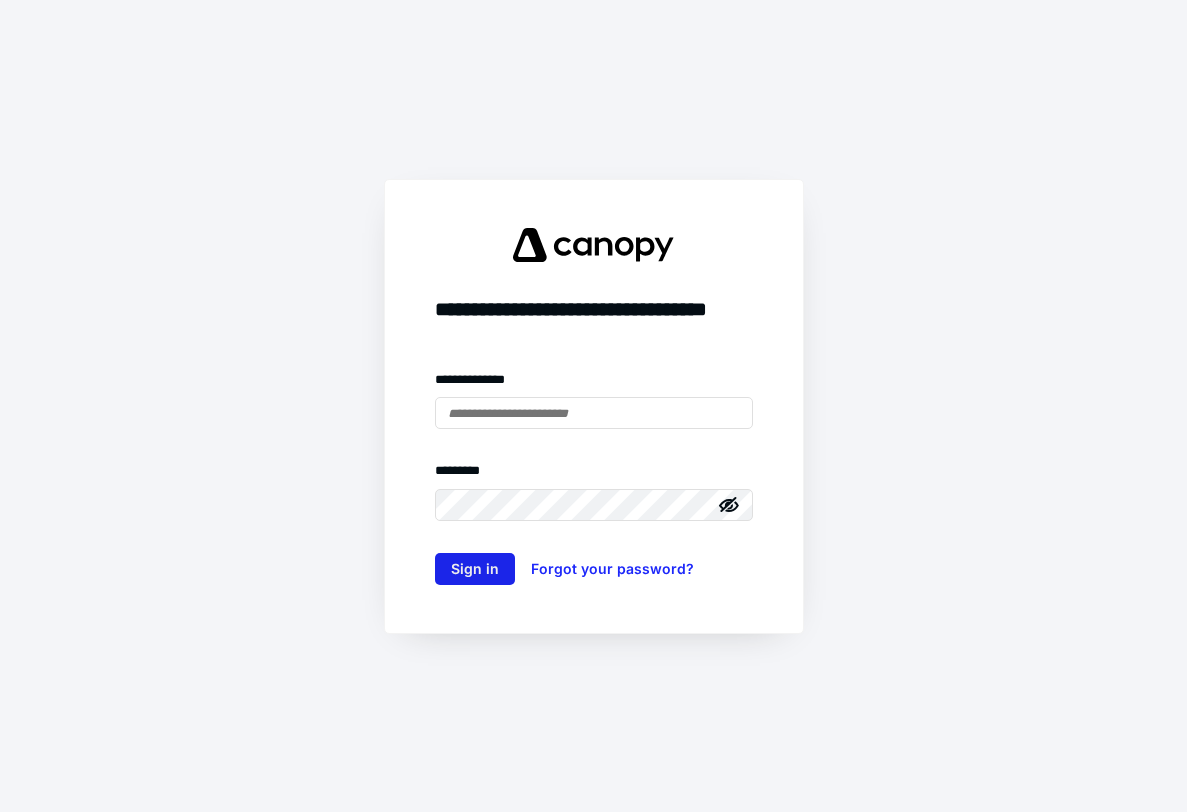 type on "**********" 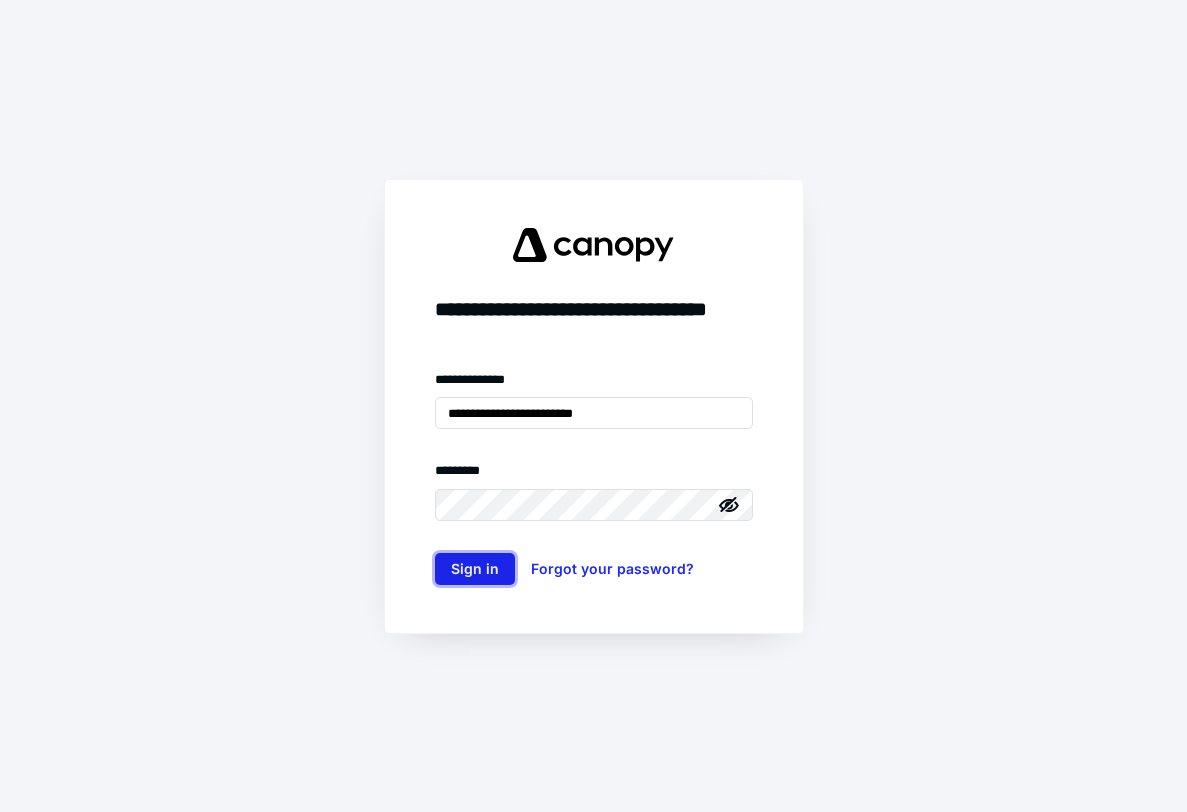 click on "Sign in" at bounding box center (475, 569) 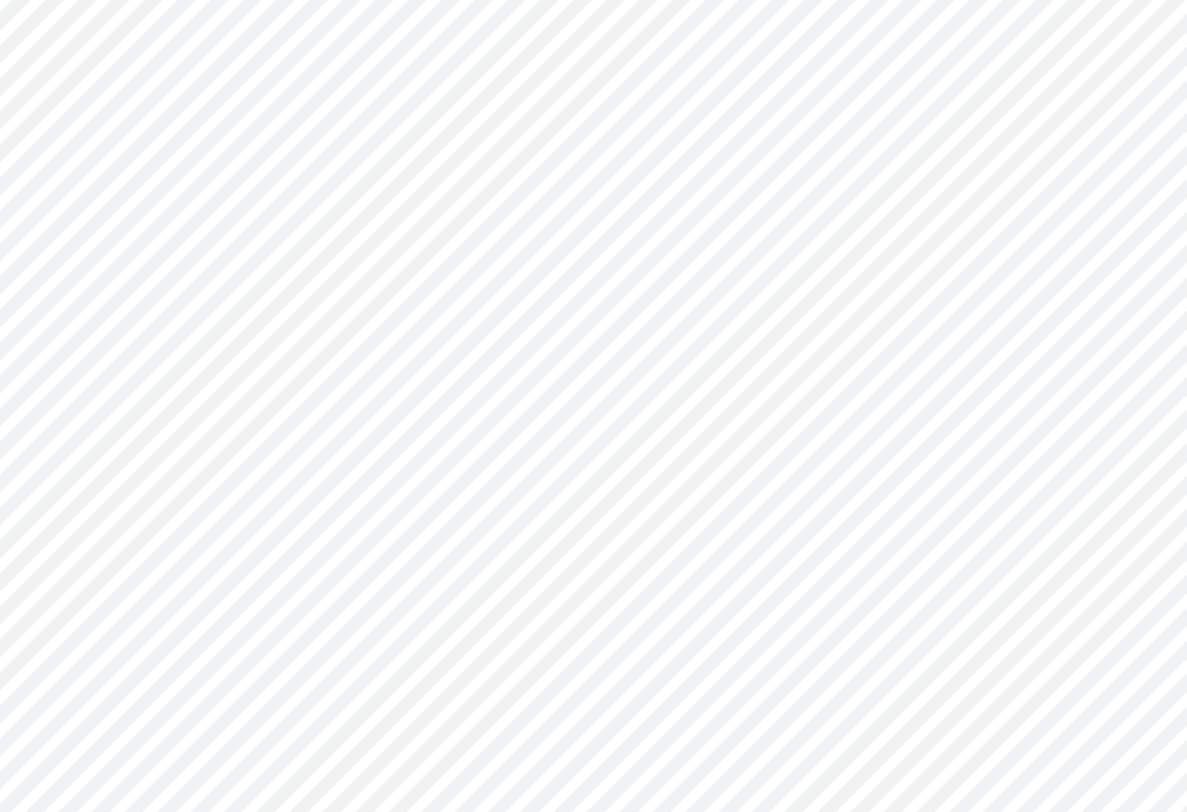scroll, scrollTop: 711, scrollLeft: 0, axis: vertical 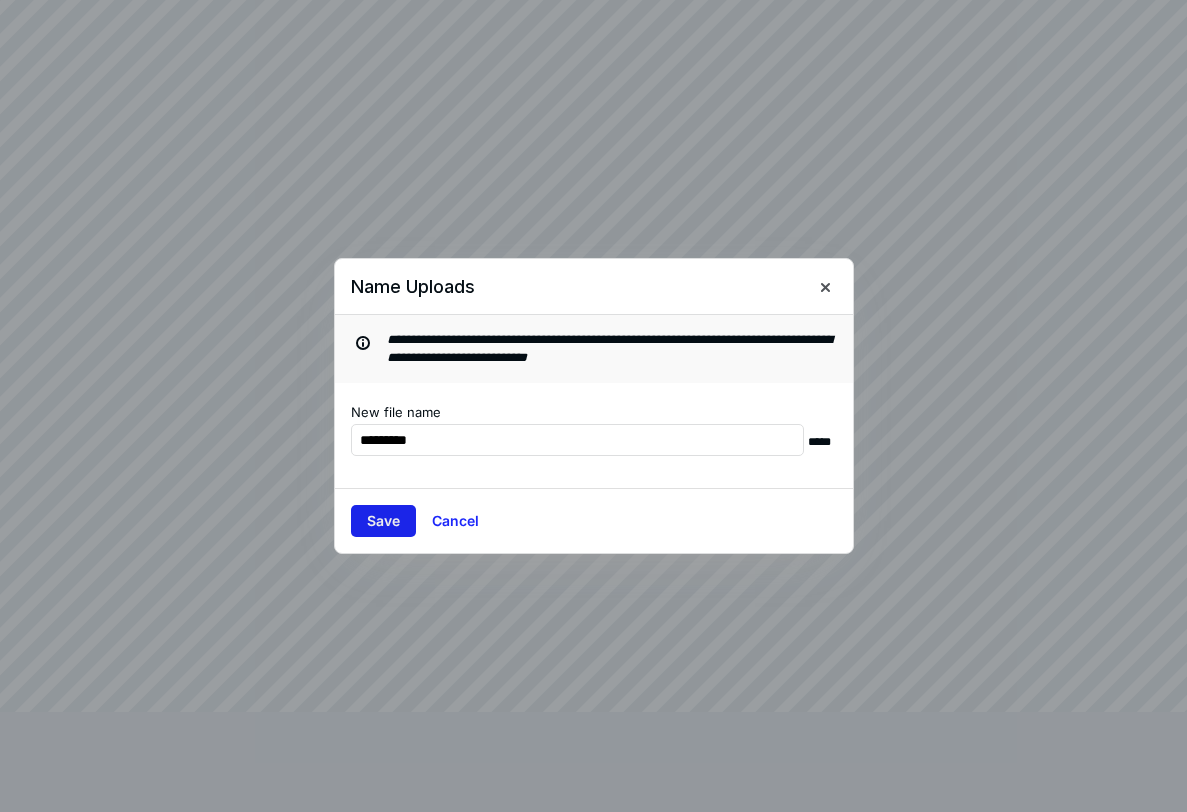 type on "*********" 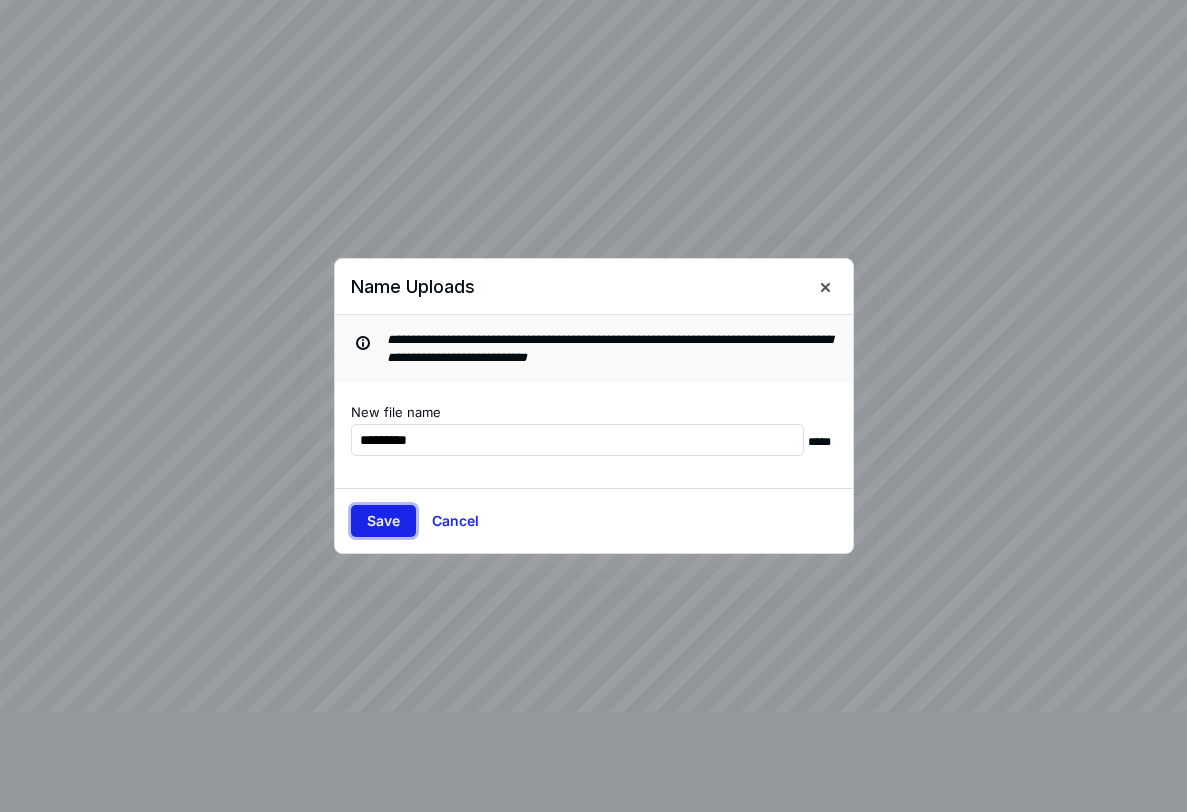 click on "Save" at bounding box center [383, 521] 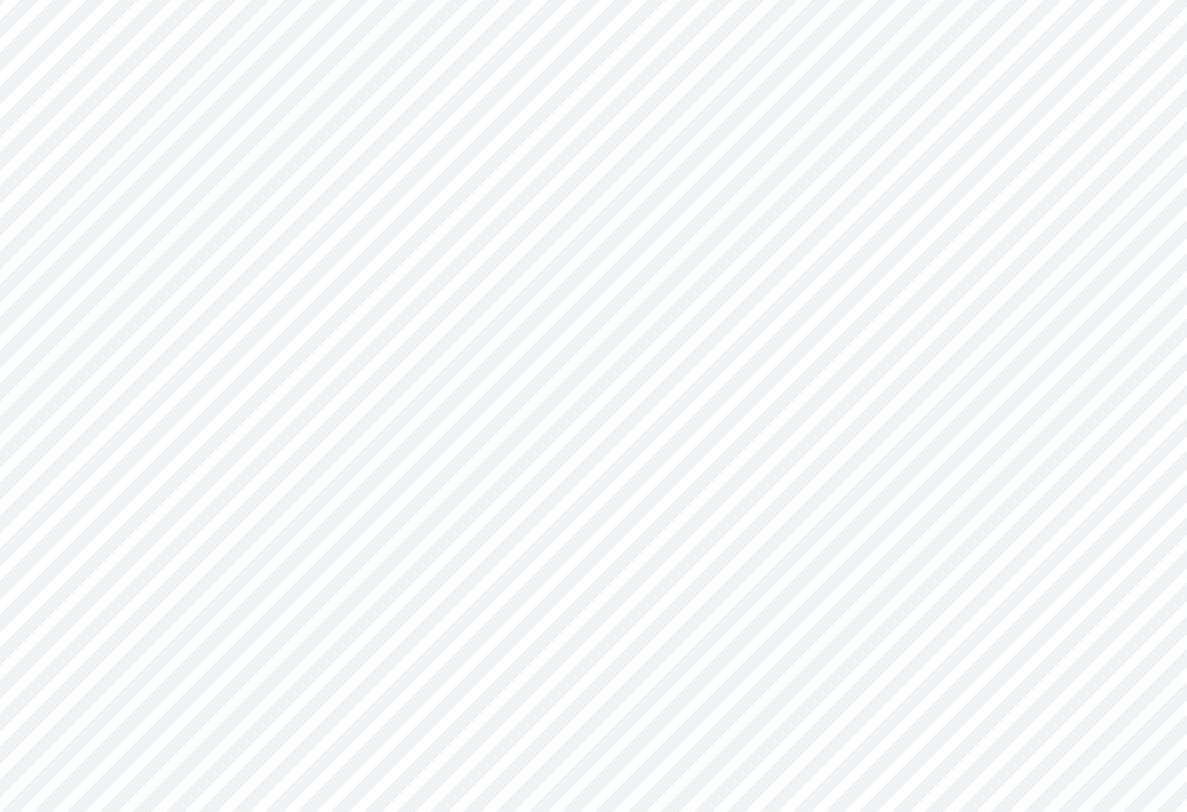 scroll, scrollTop: 0, scrollLeft: 0, axis: both 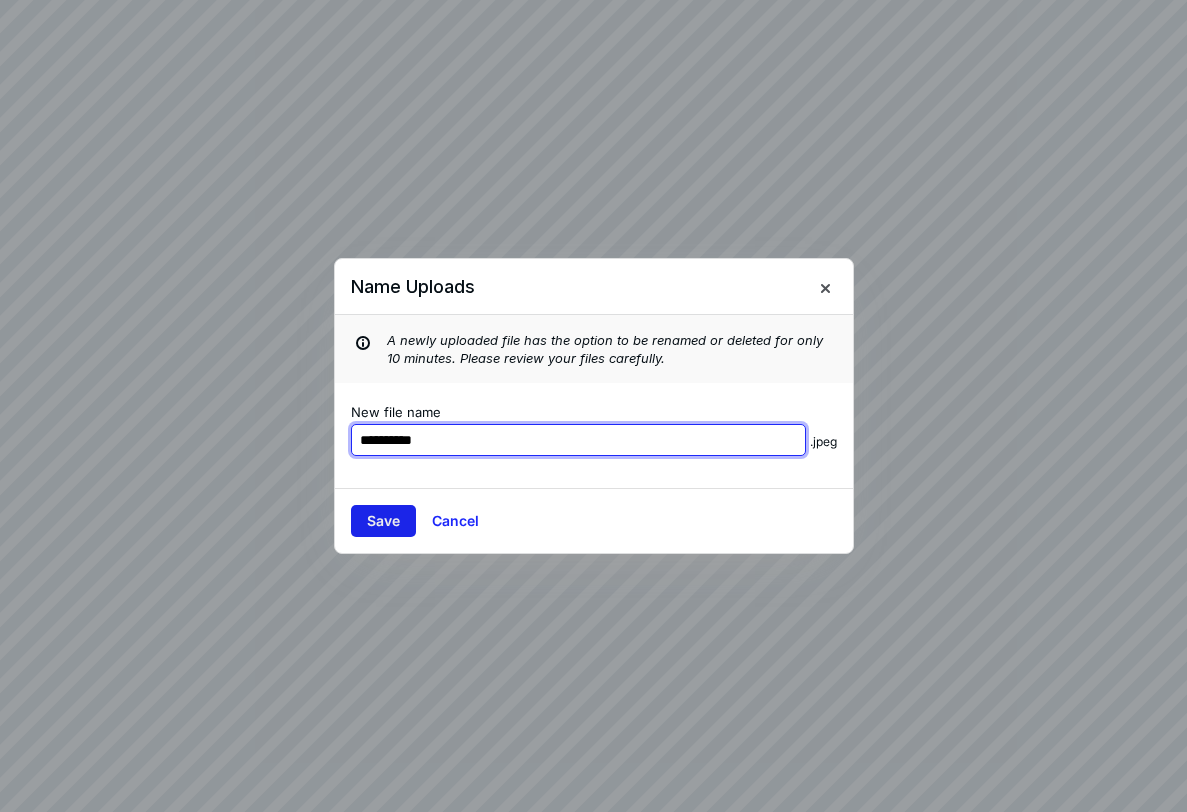 type on "**********" 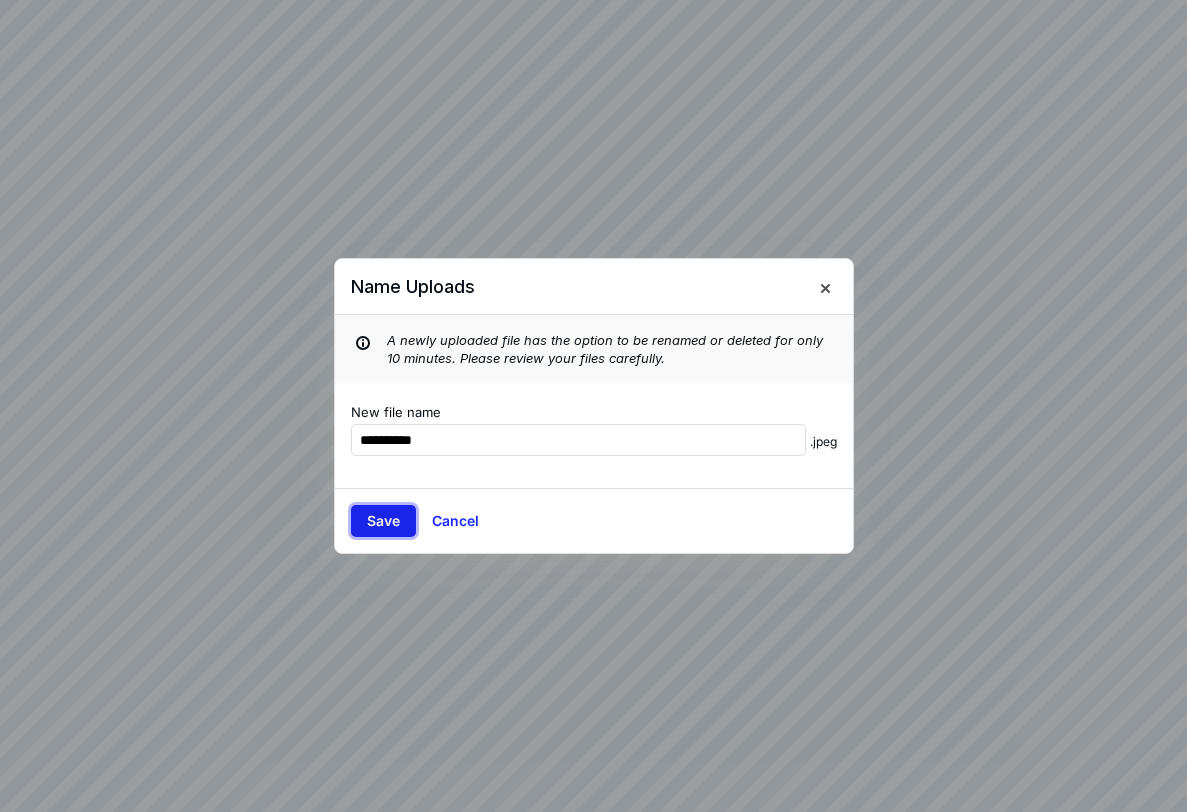 click on "Save" at bounding box center [383, 521] 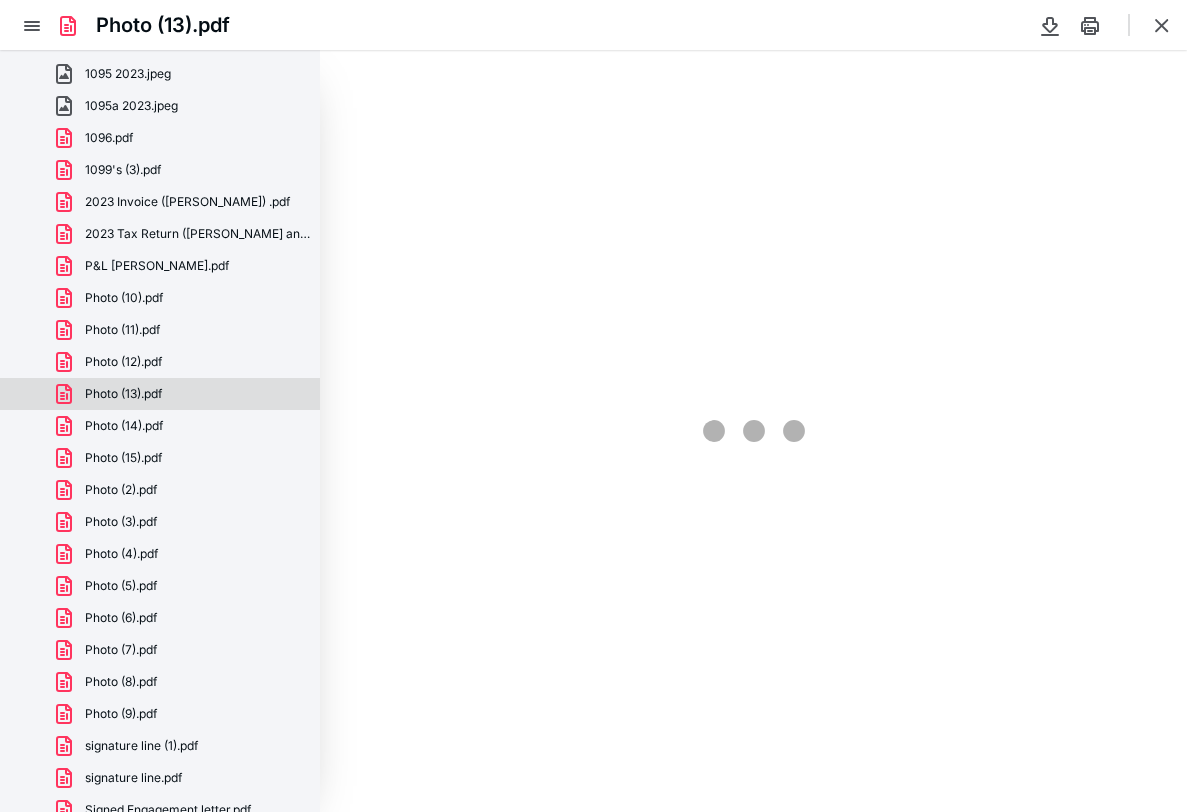 scroll, scrollTop: 0, scrollLeft: 0, axis: both 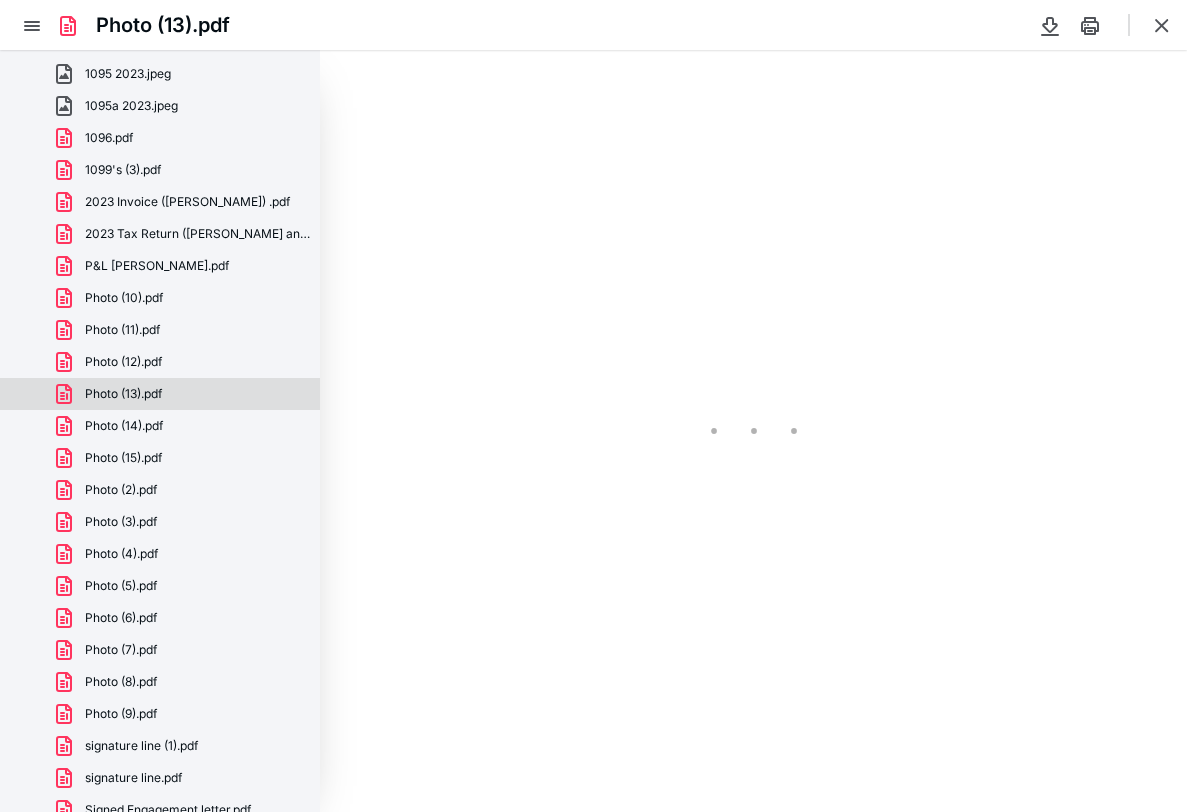 type on "162" 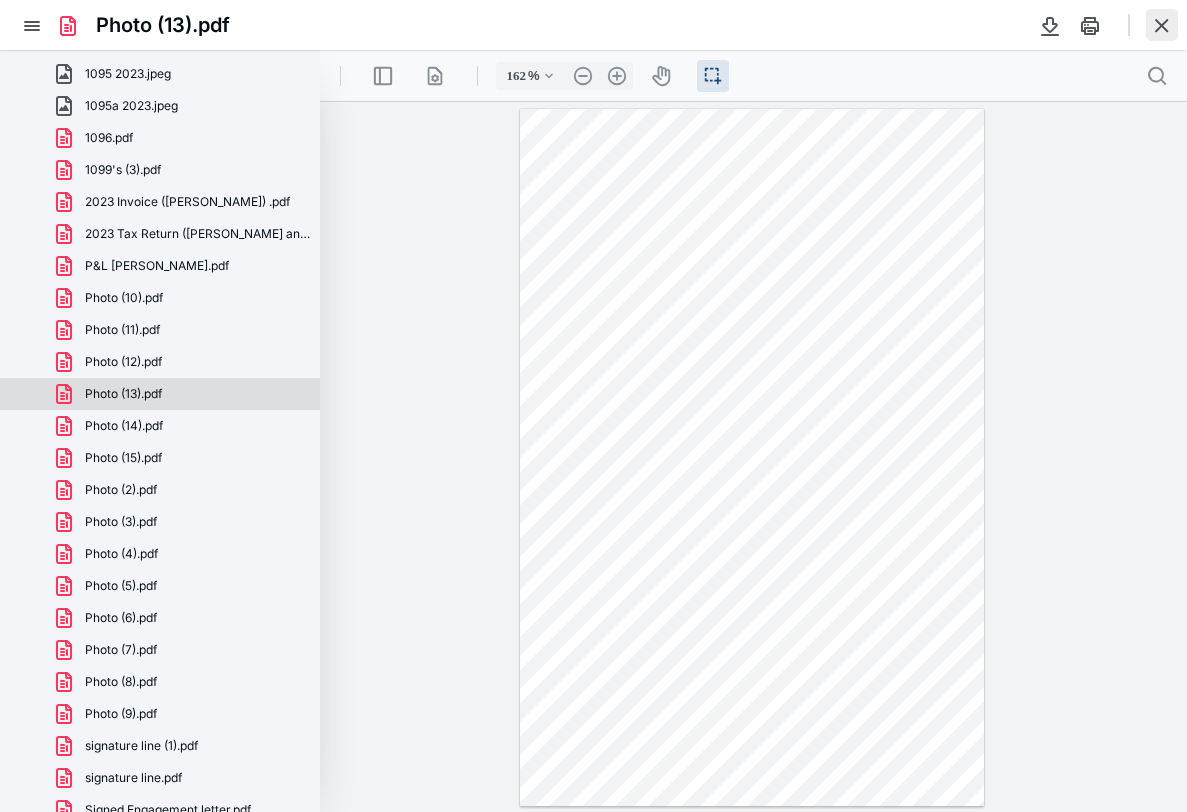 click at bounding box center (1162, 25) 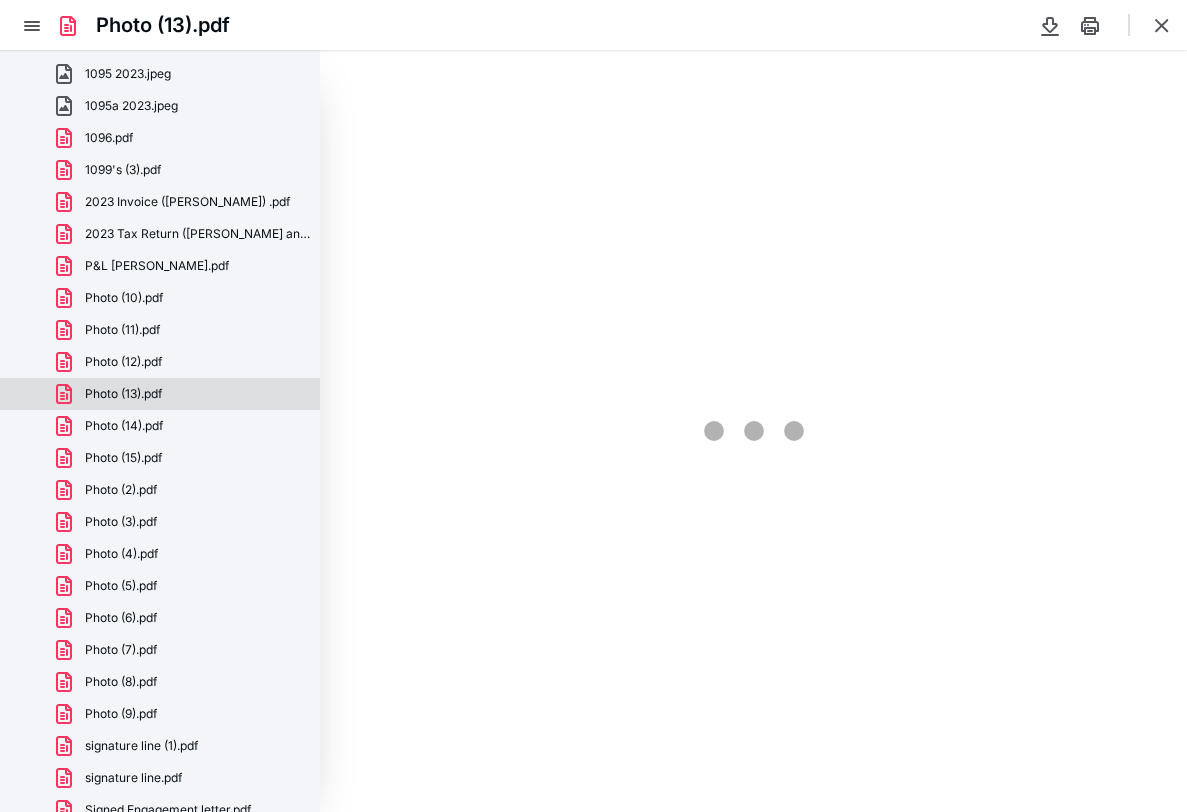 scroll, scrollTop: 0, scrollLeft: 0, axis: both 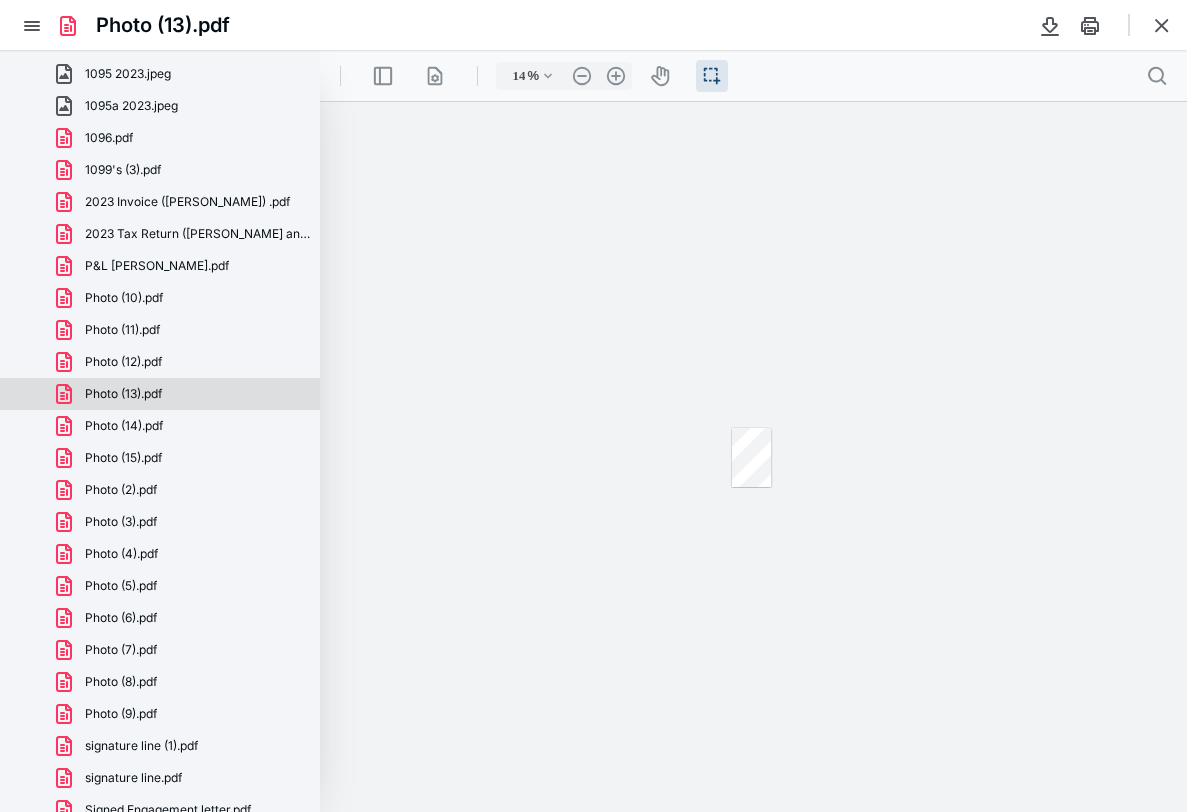 click on "Photo (14).pdf" at bounding box center (124, 426) 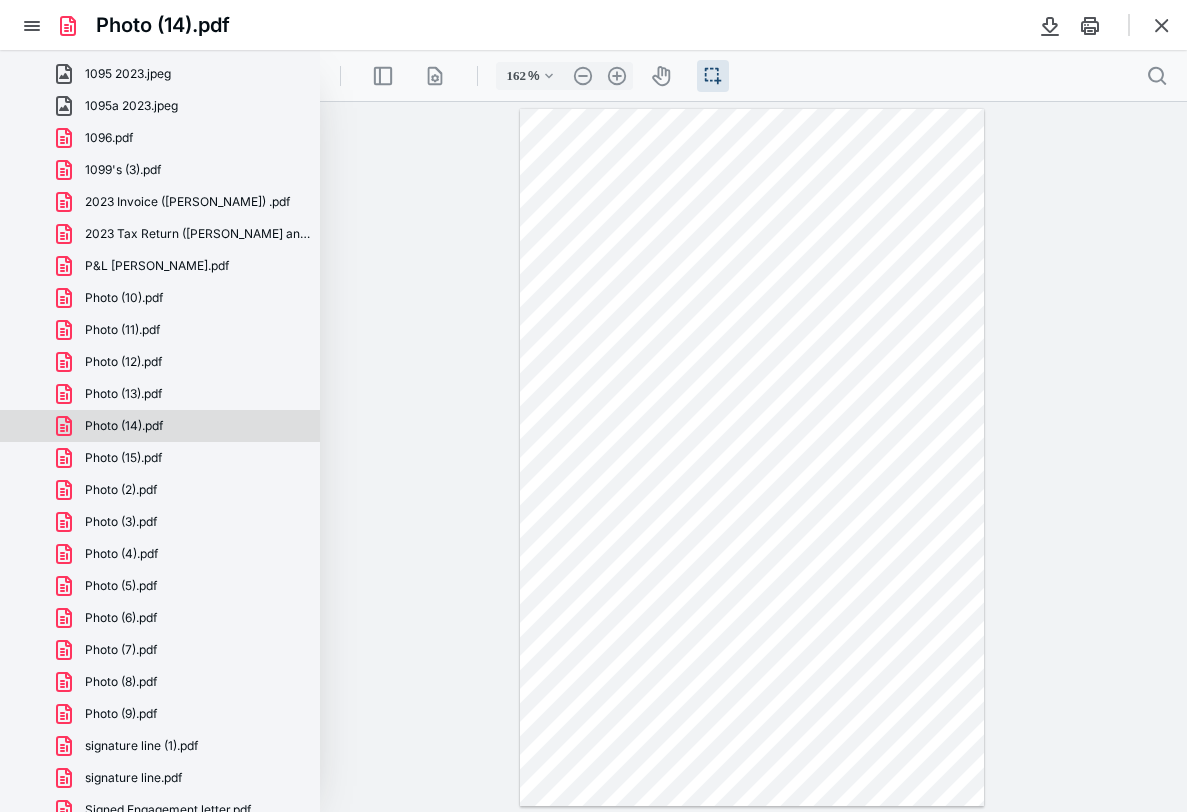 click on "Photo (15).pdf" at bounding box center (160, 458) 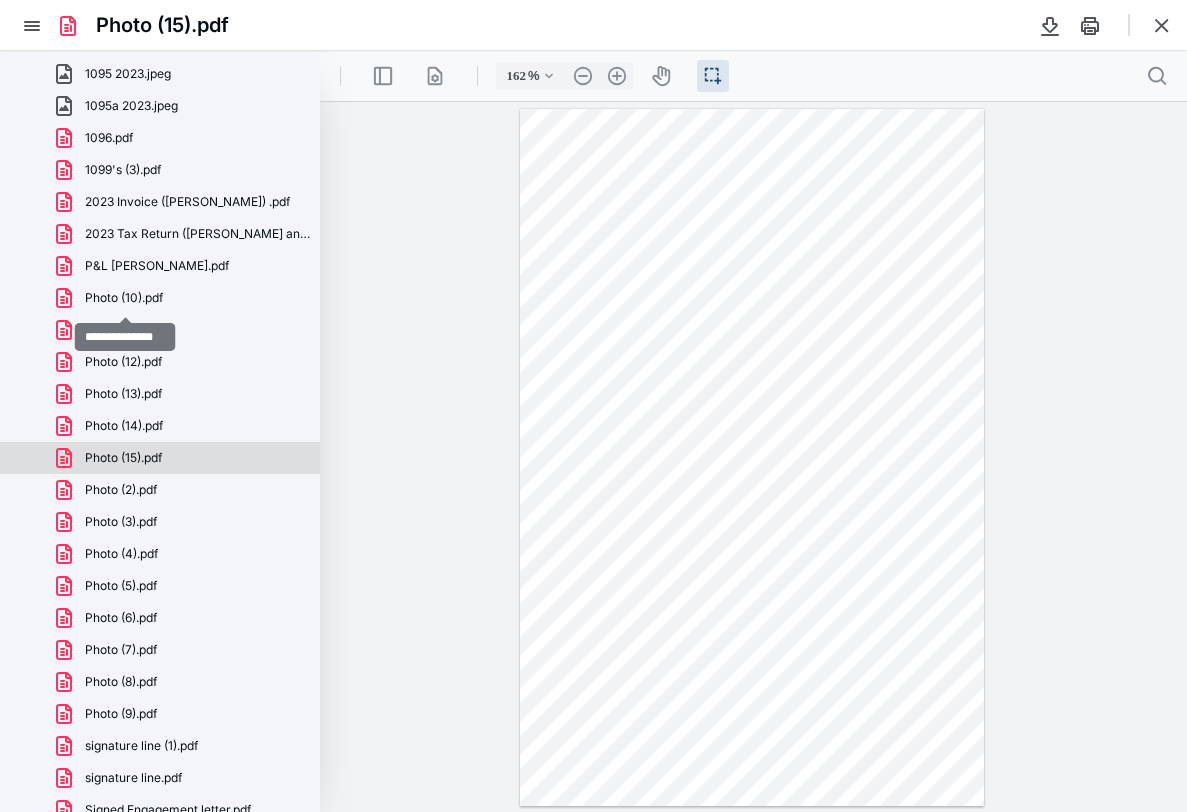 click on "Photo (10).pdf" at bounding box center (124, 298) 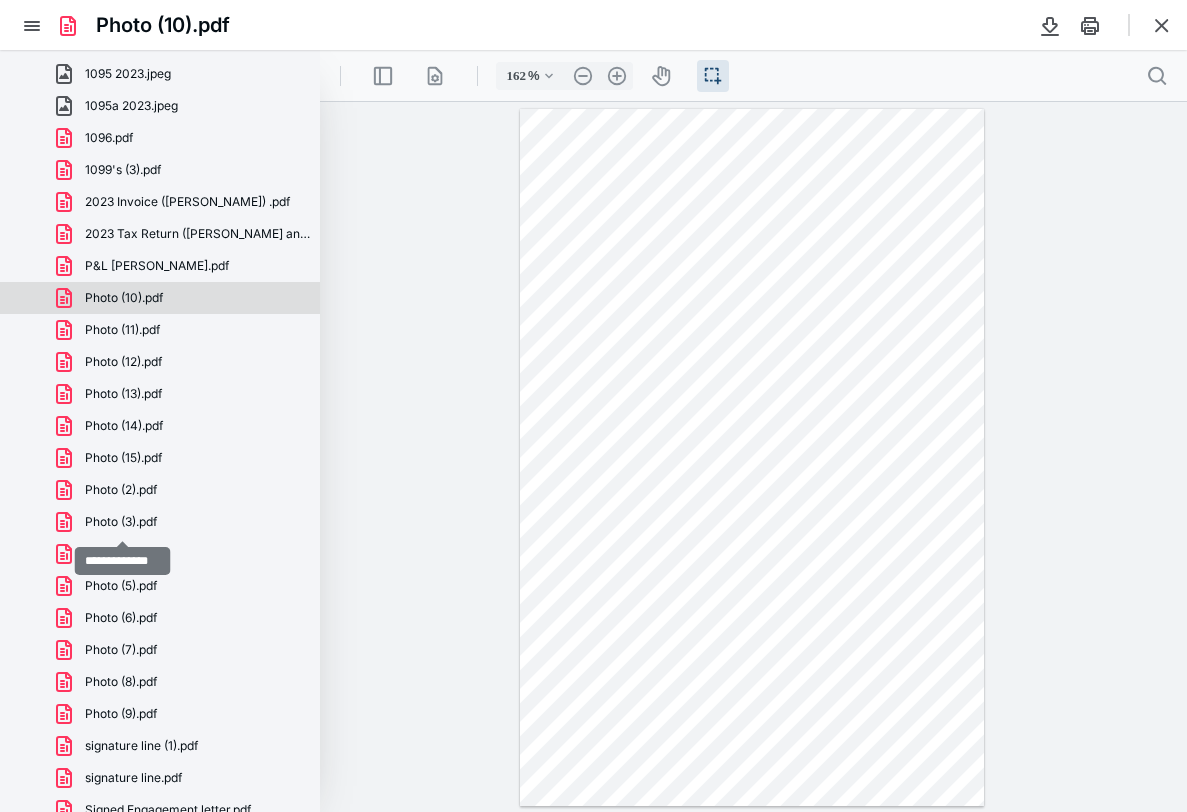 click on "Photo (3).pdf" at bounding box center [121, 522] 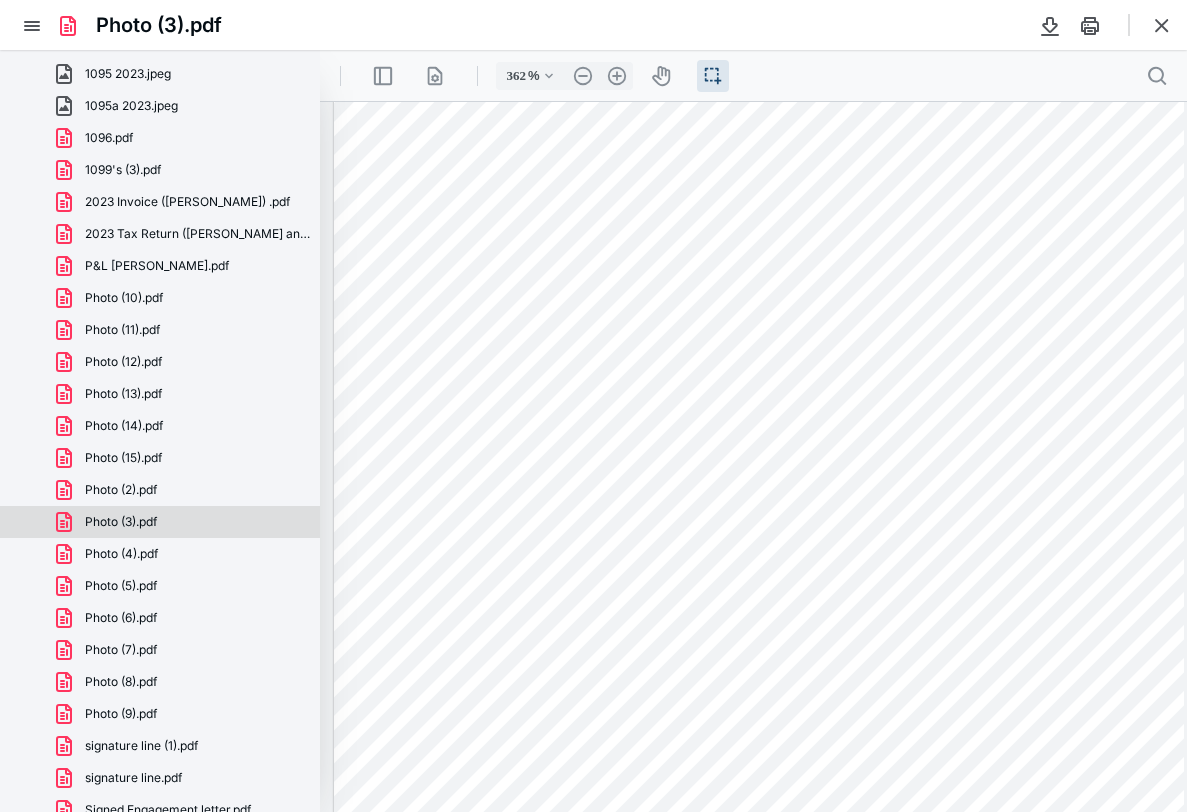 scroll, scrollTop: 734, scrollLeft: 219, axis: both 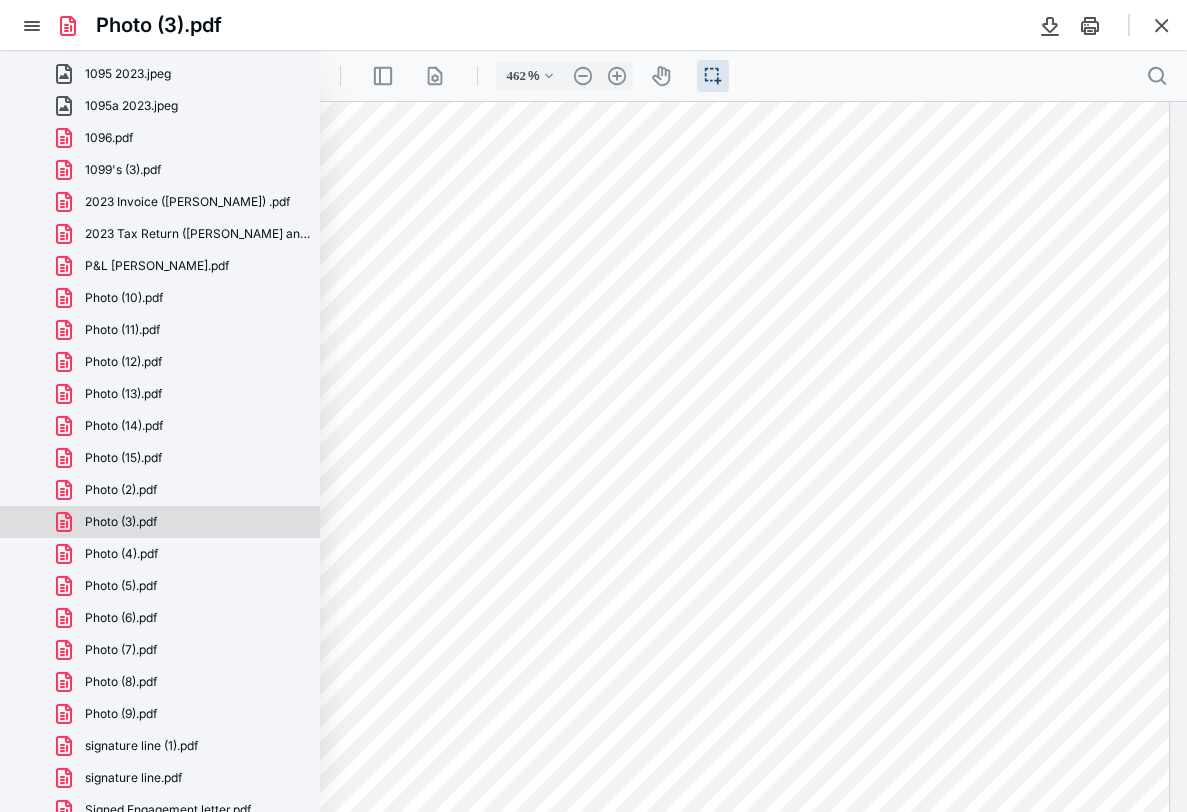 type on "262" 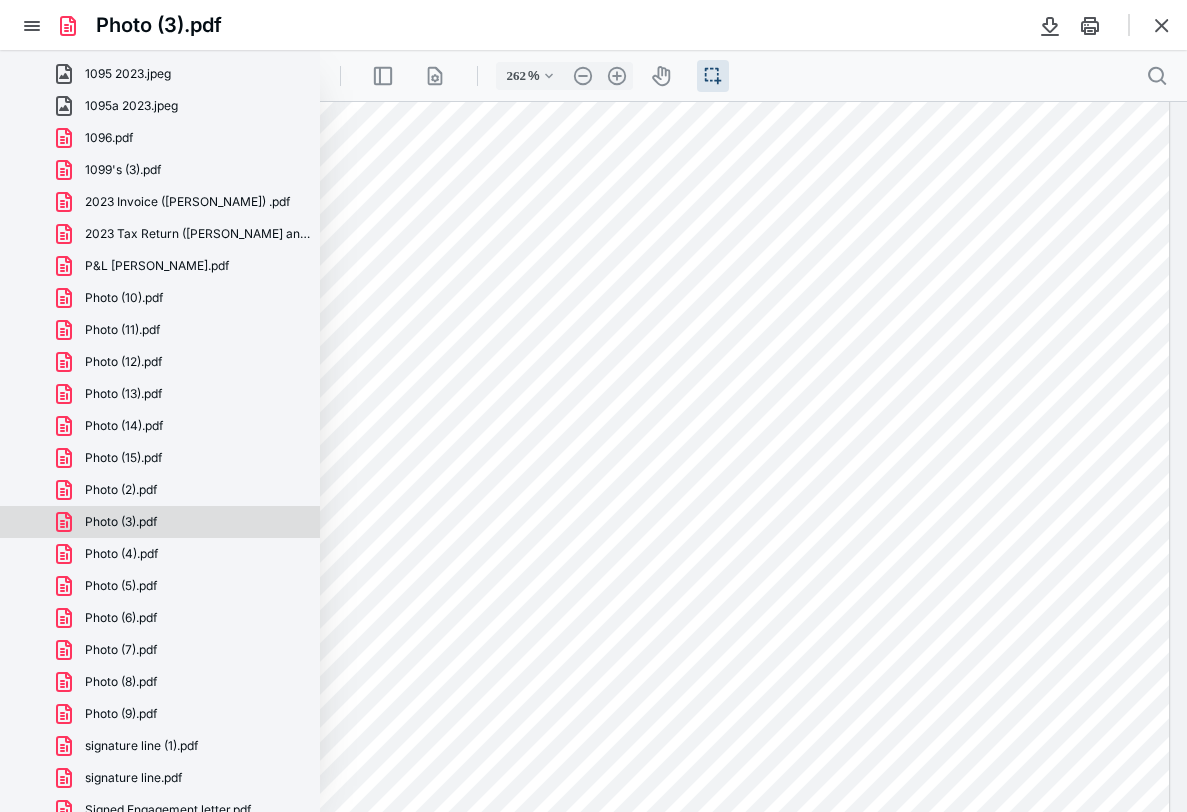 scroll, scrollTop: 244, scrollLeft: 0, axis: vertical 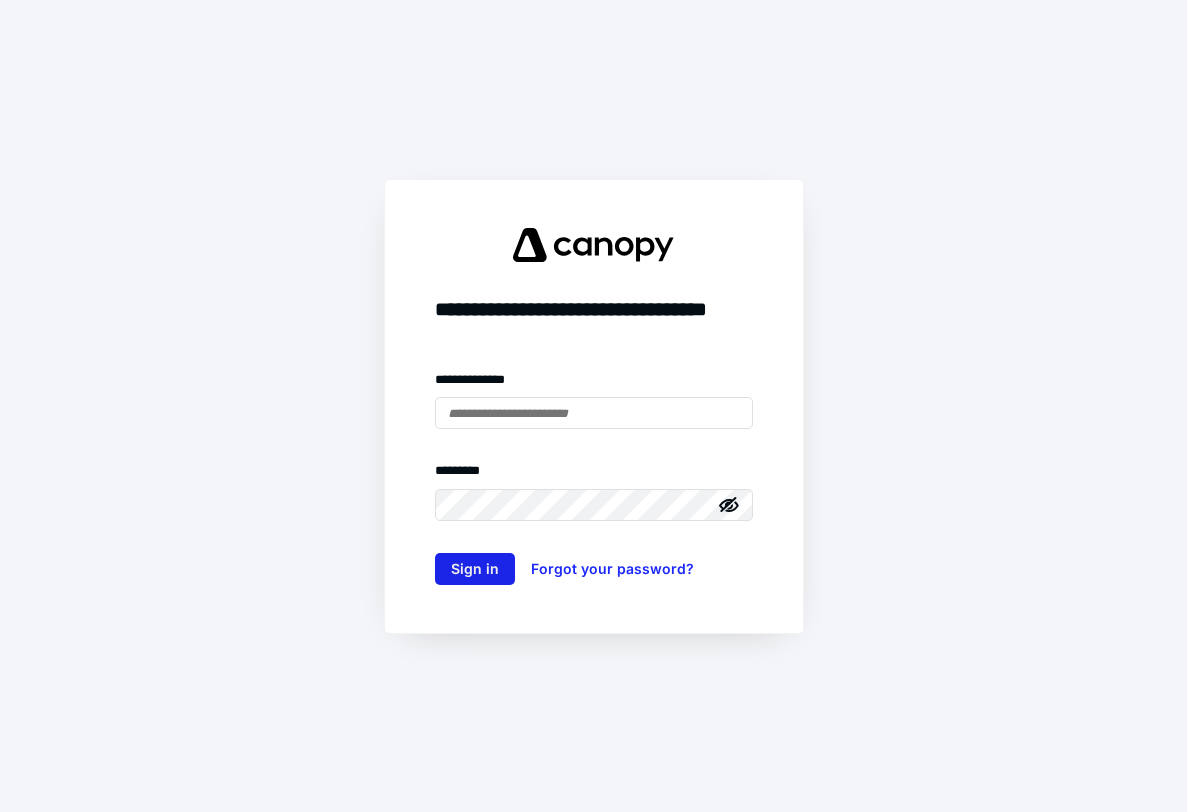 type on "**********" 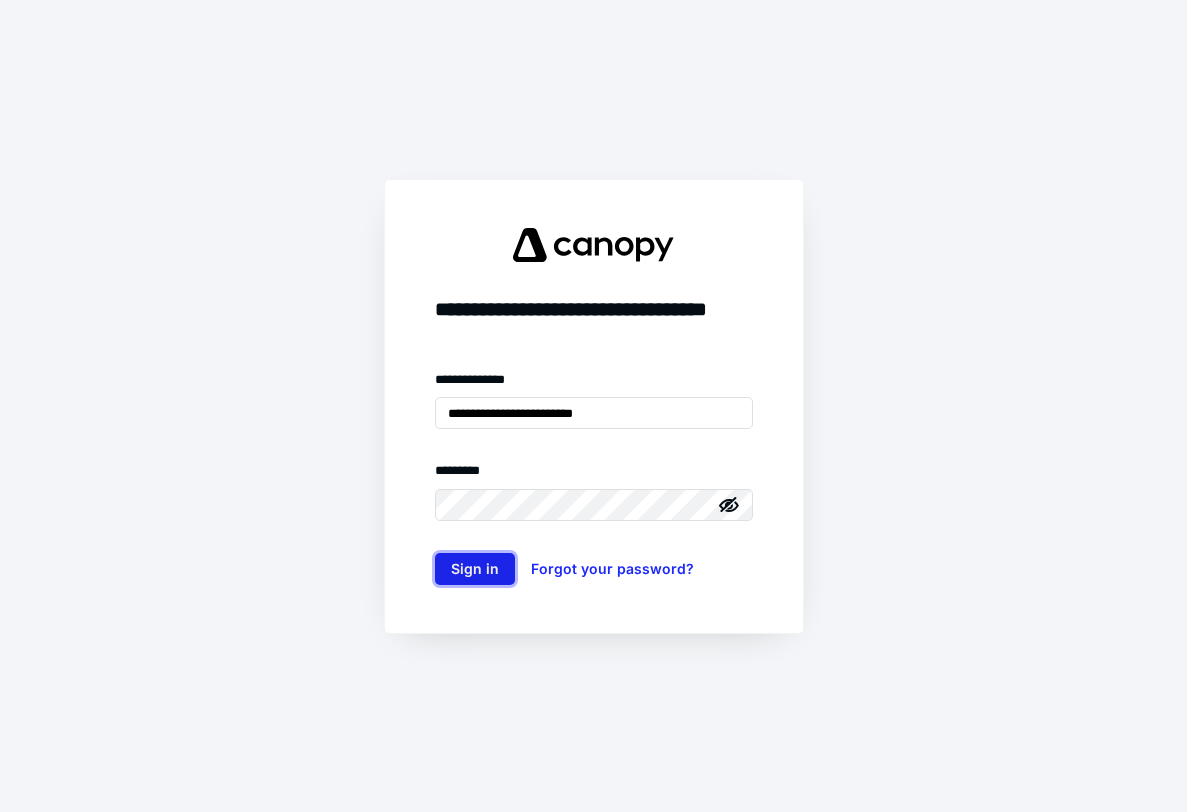 click on "Sign in" at bounding box center [475, 569] 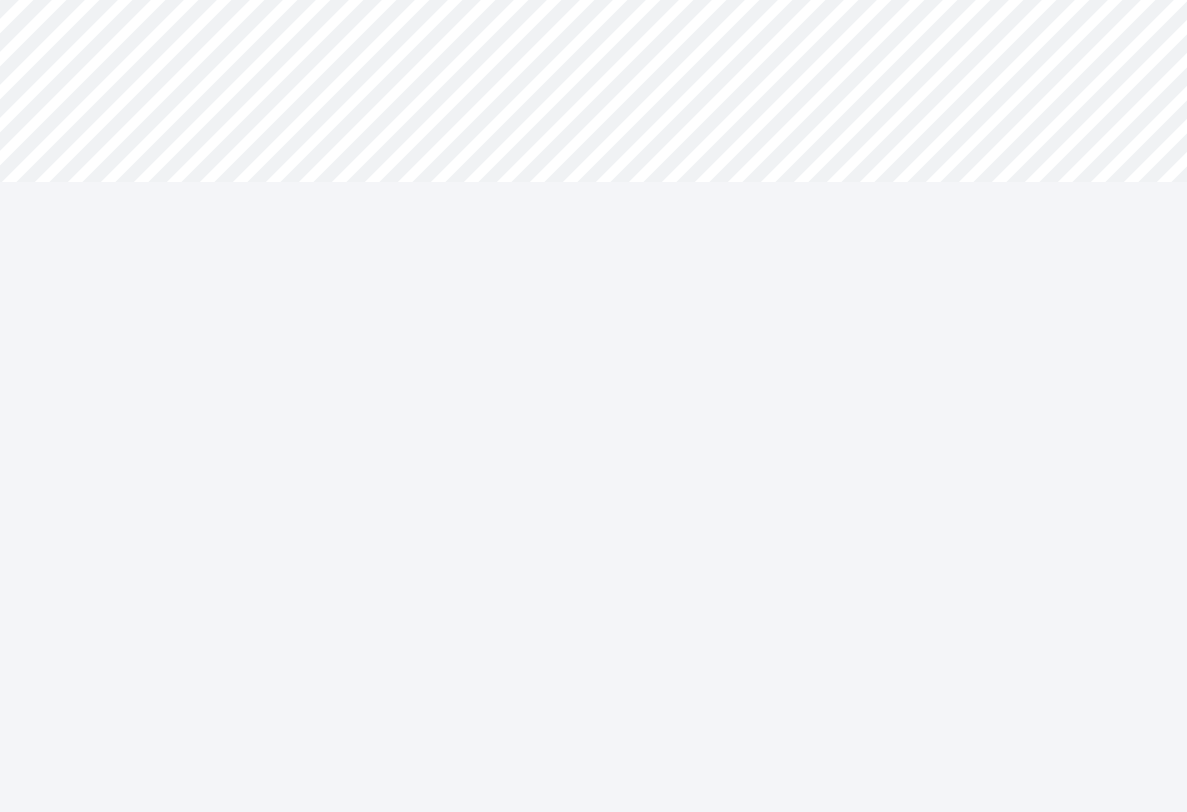 scroll, scrollTop: 0, scrollLeft: 0, axis: both 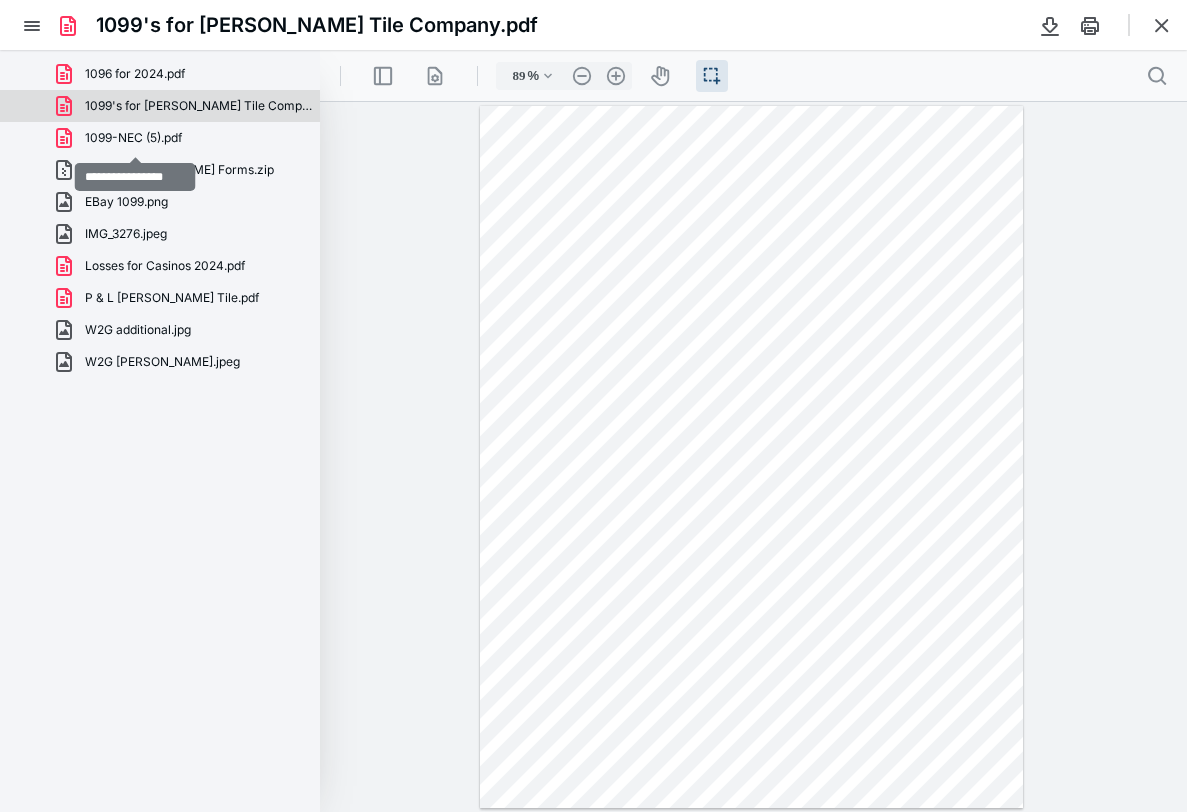 click on "1099-NEC (5).pdf" at bounding box center [133, 138] 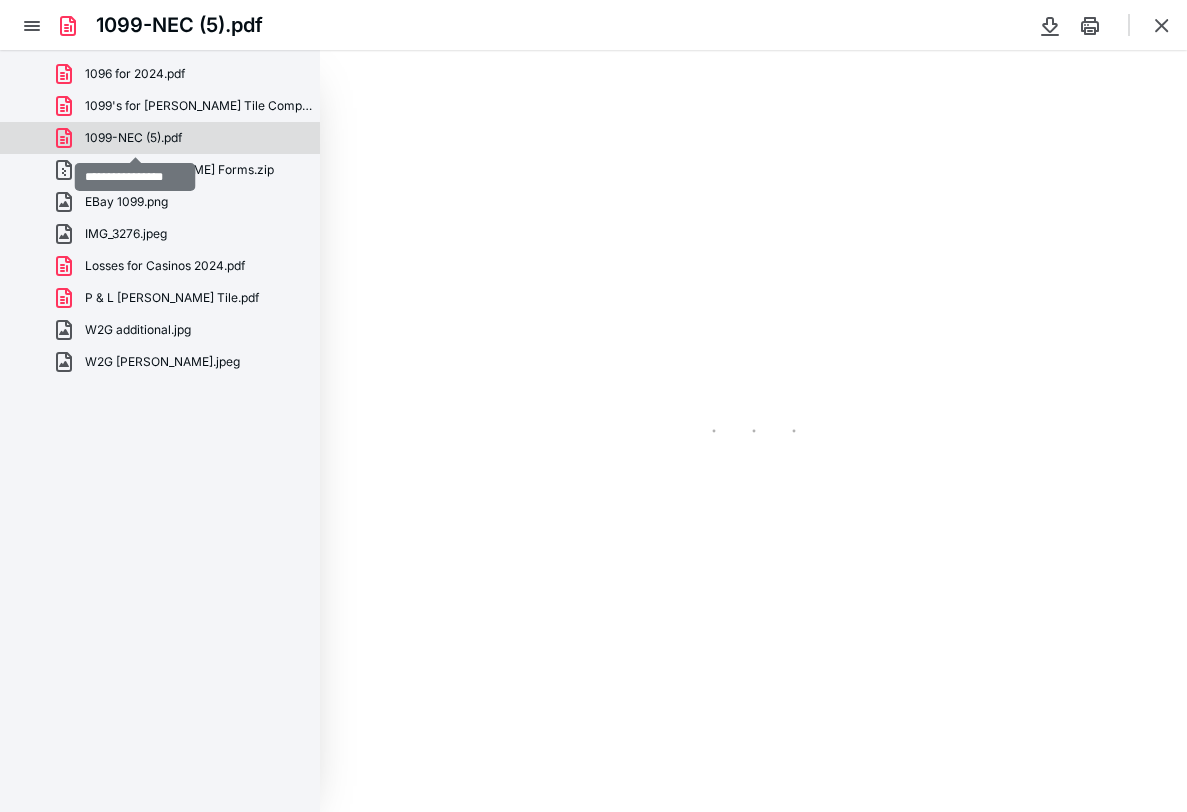 type on "89" 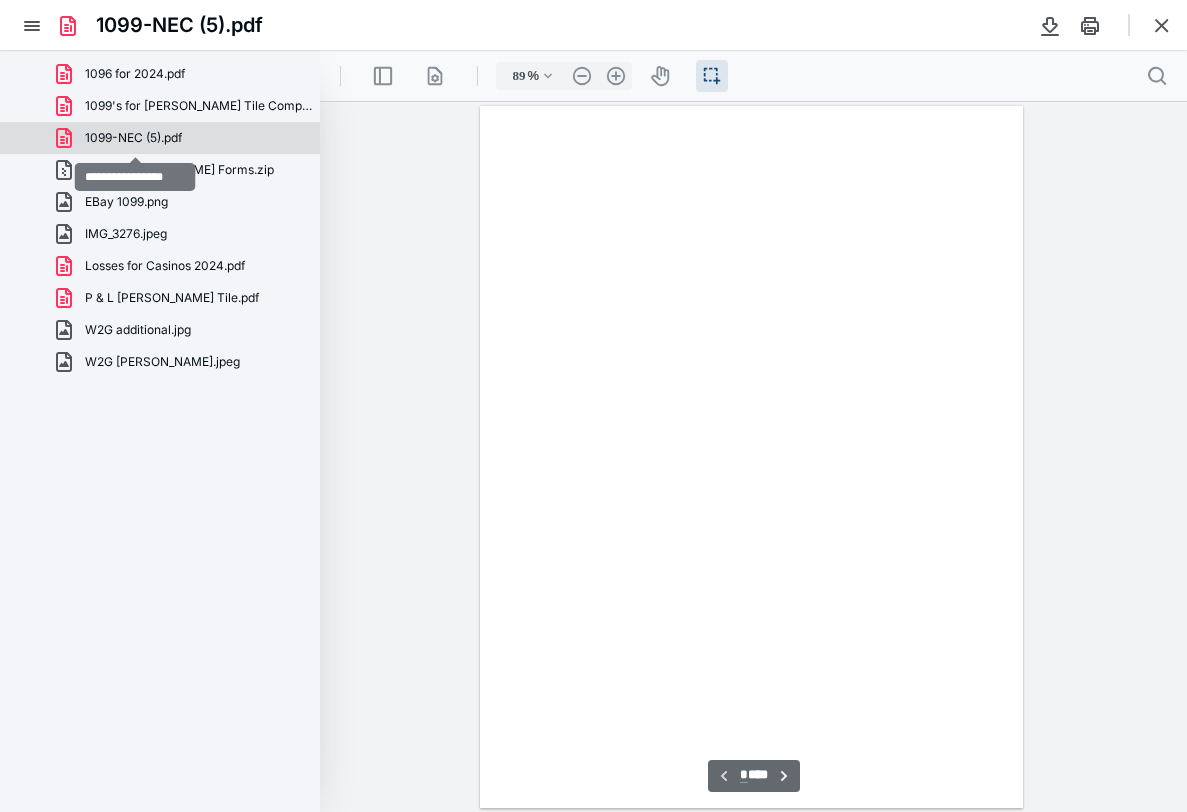 scroll, scrollTop: 56, scrollLeft: 0, axis: vertical 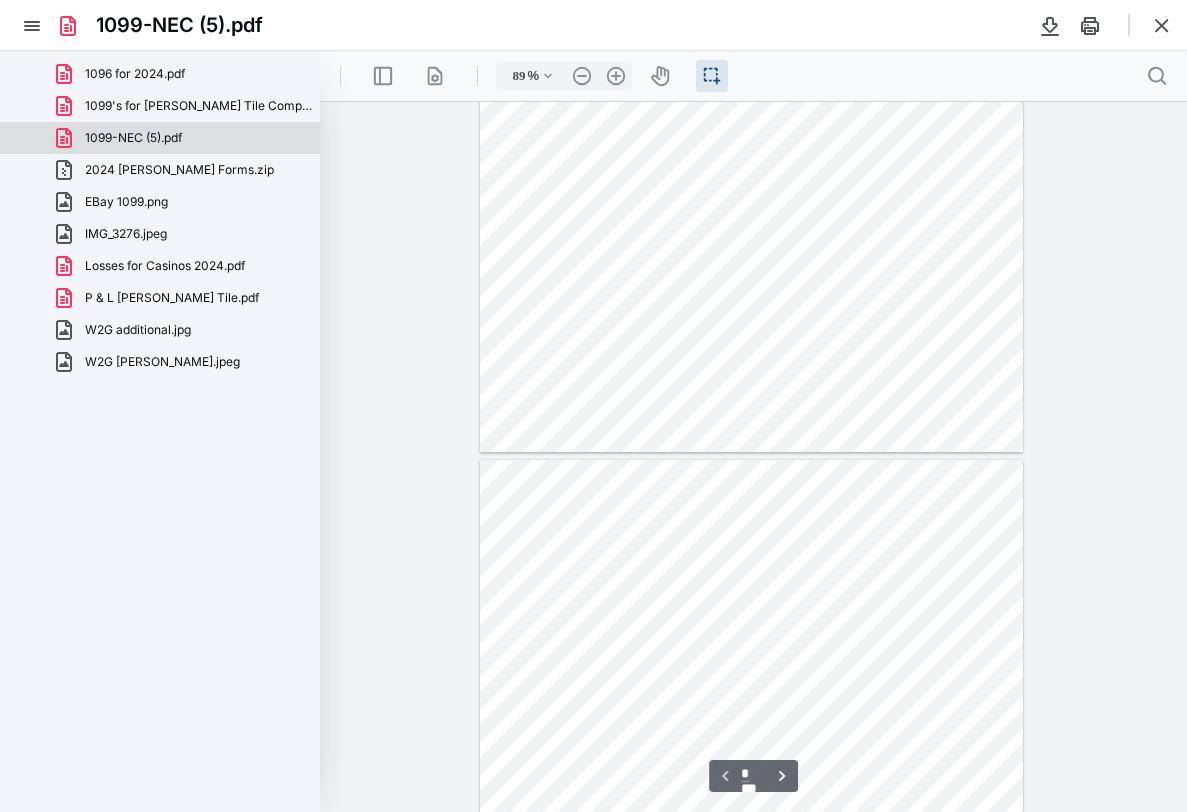 type on "*" 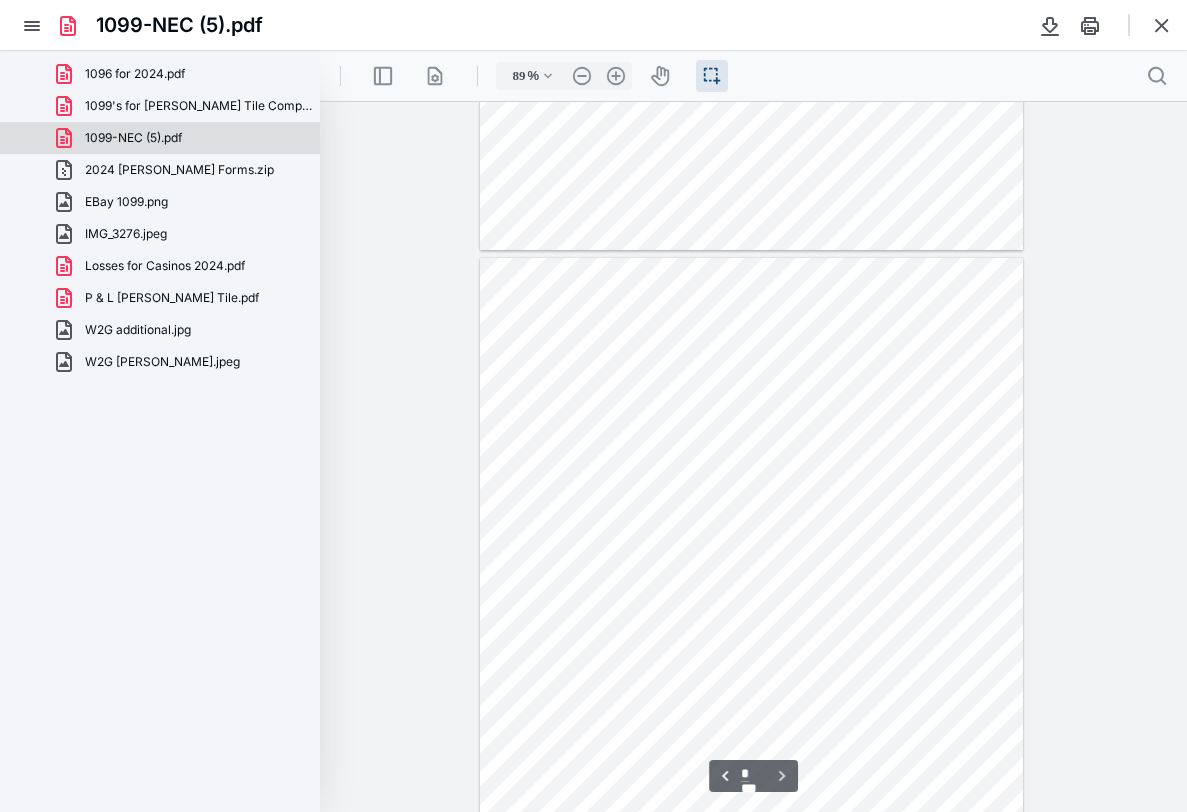 scroll, scrollTop: 710, scrollLeft: 0, axis: vertical 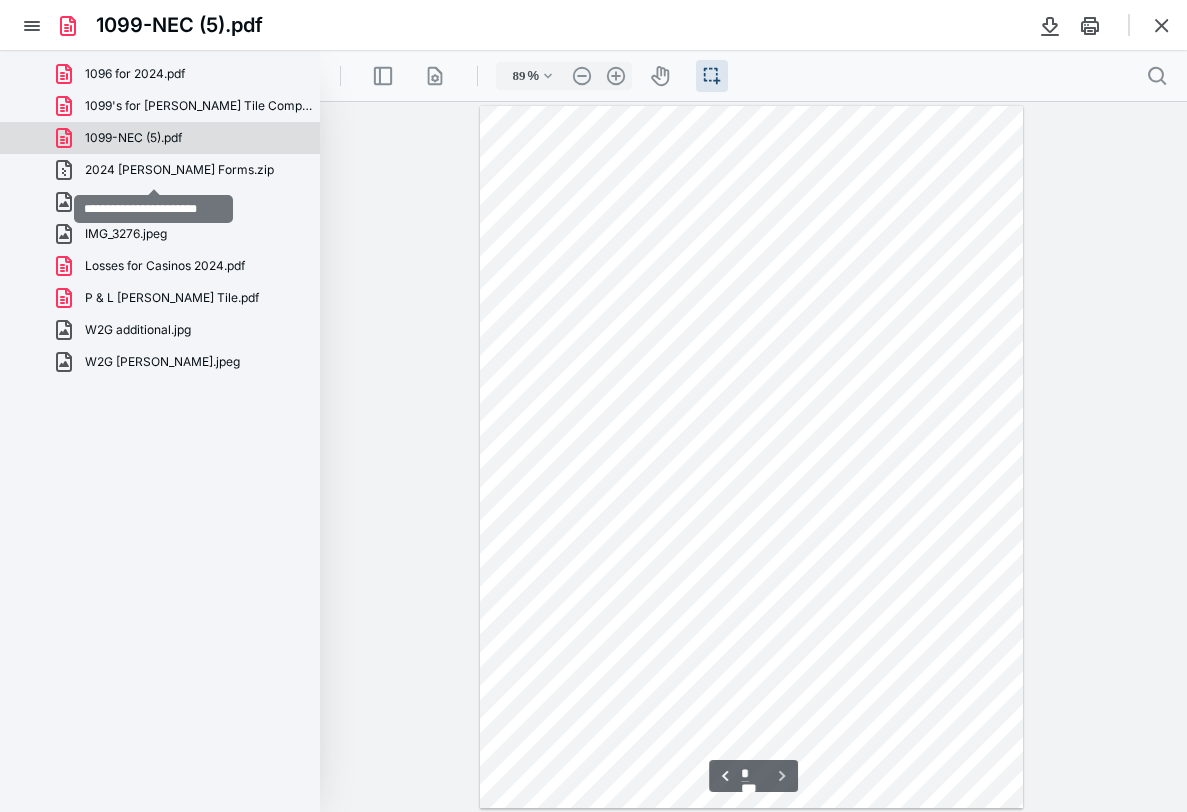 click on "2024  [PERSON_NAME] Forms.zip" at bounding box center [179, 170] 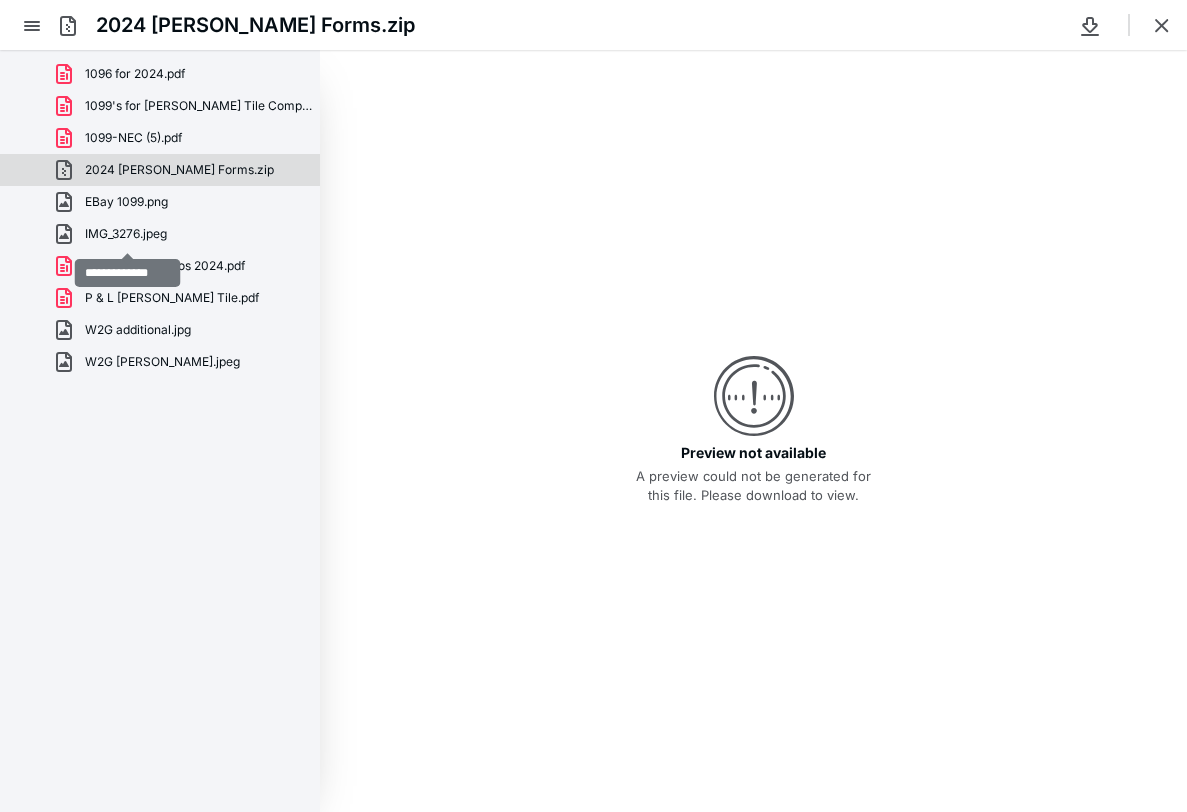 click on "IMG_3276.jpeg" at bounding box center [126, 234] 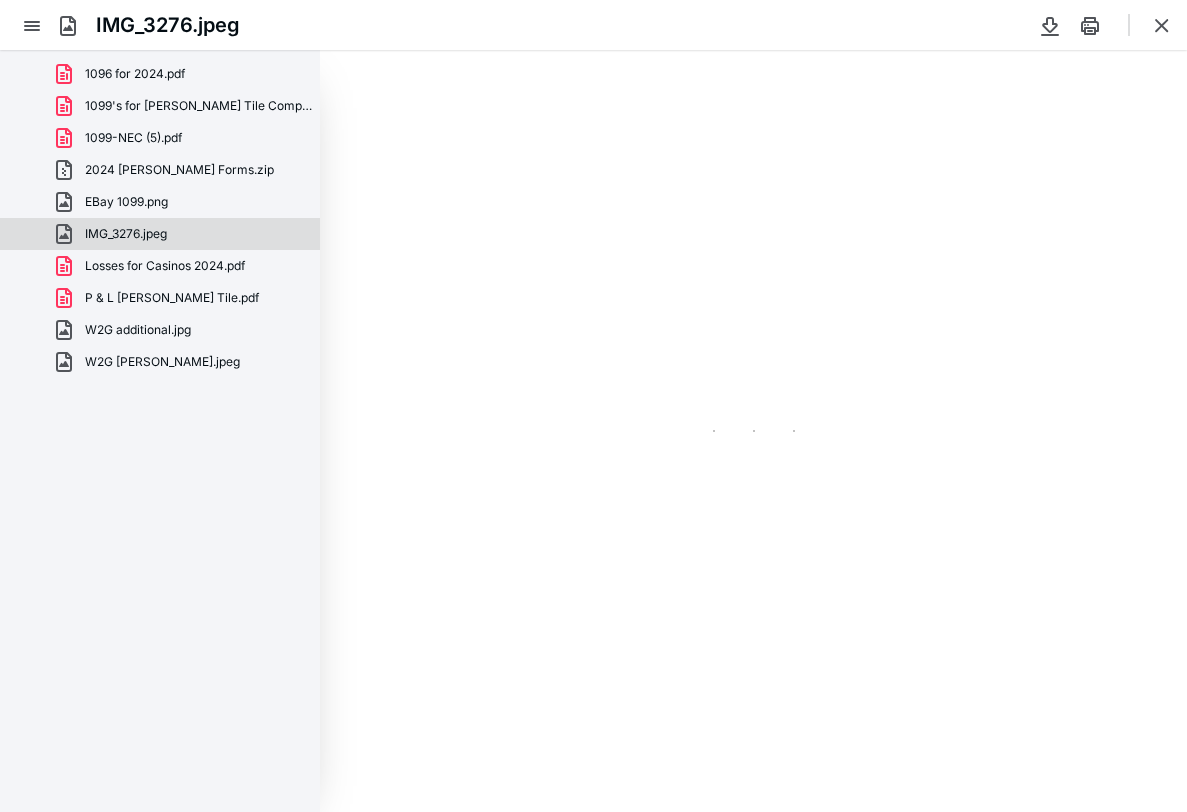 type on "89" 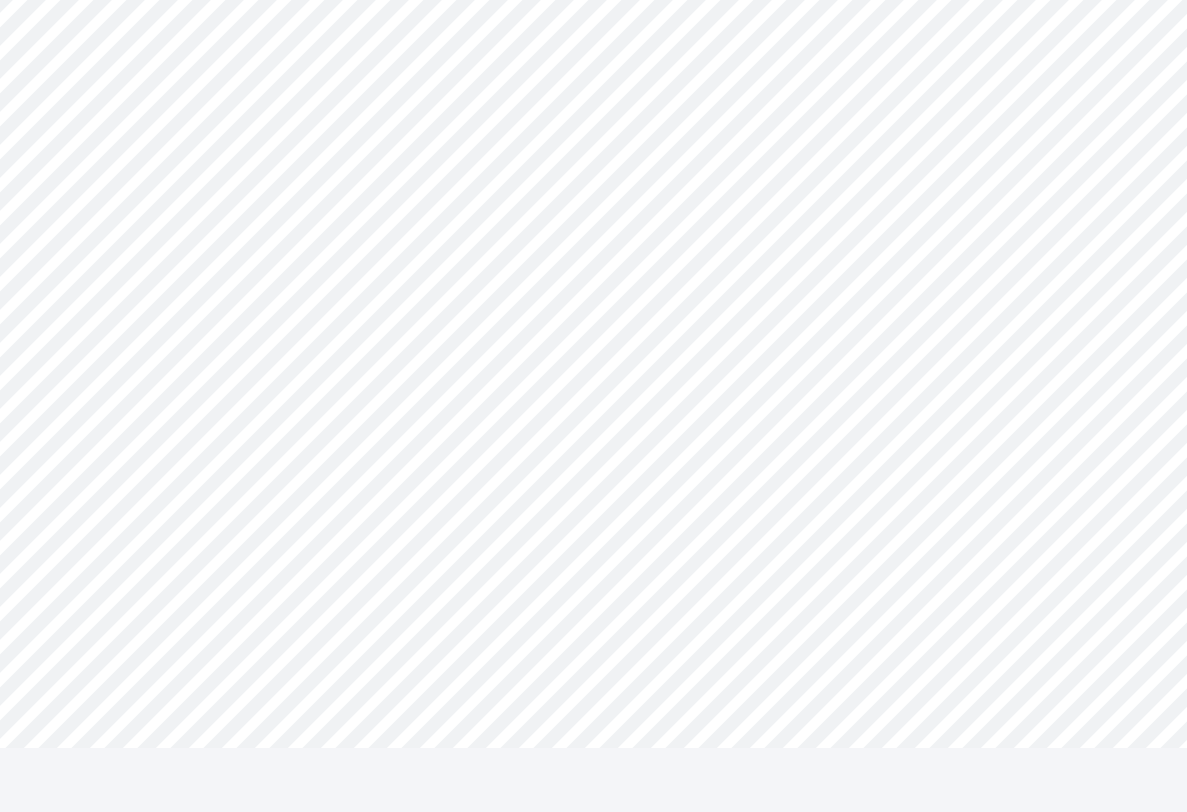 scroll, scrollTop: 75, scrollLeft: 0, axis: vertical 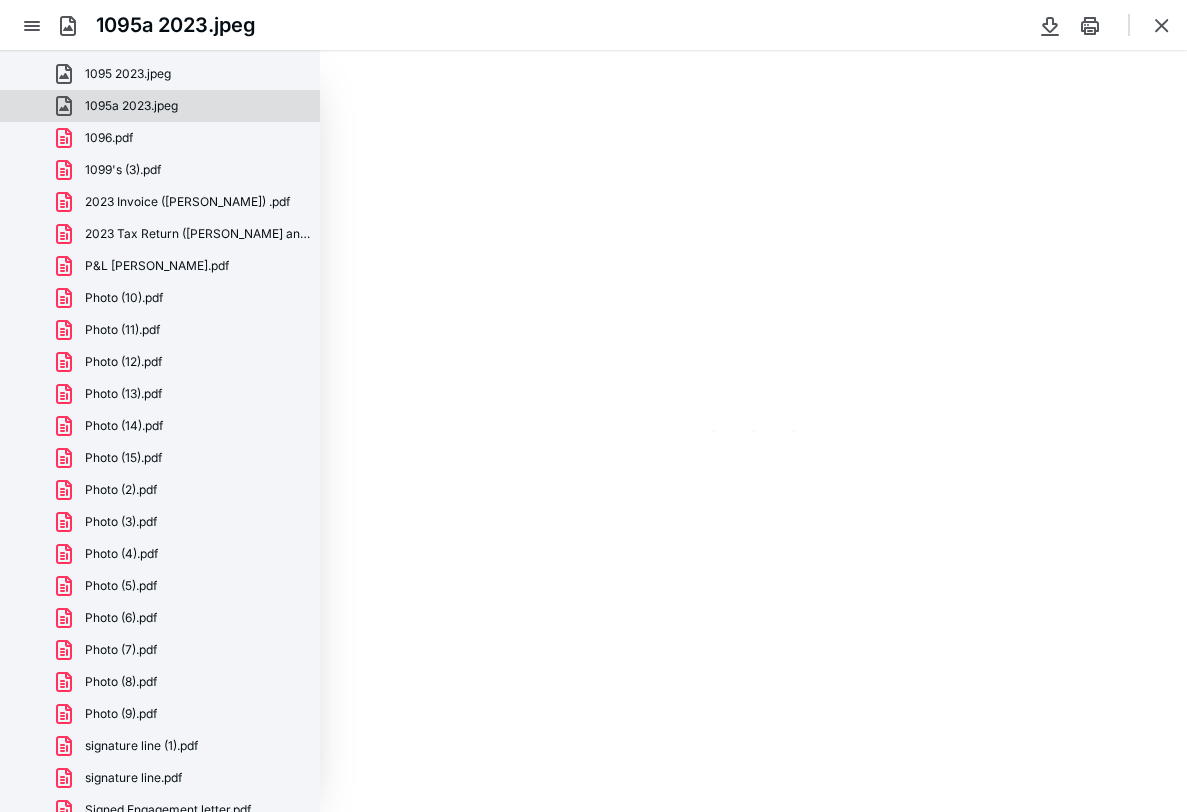 type on "89" 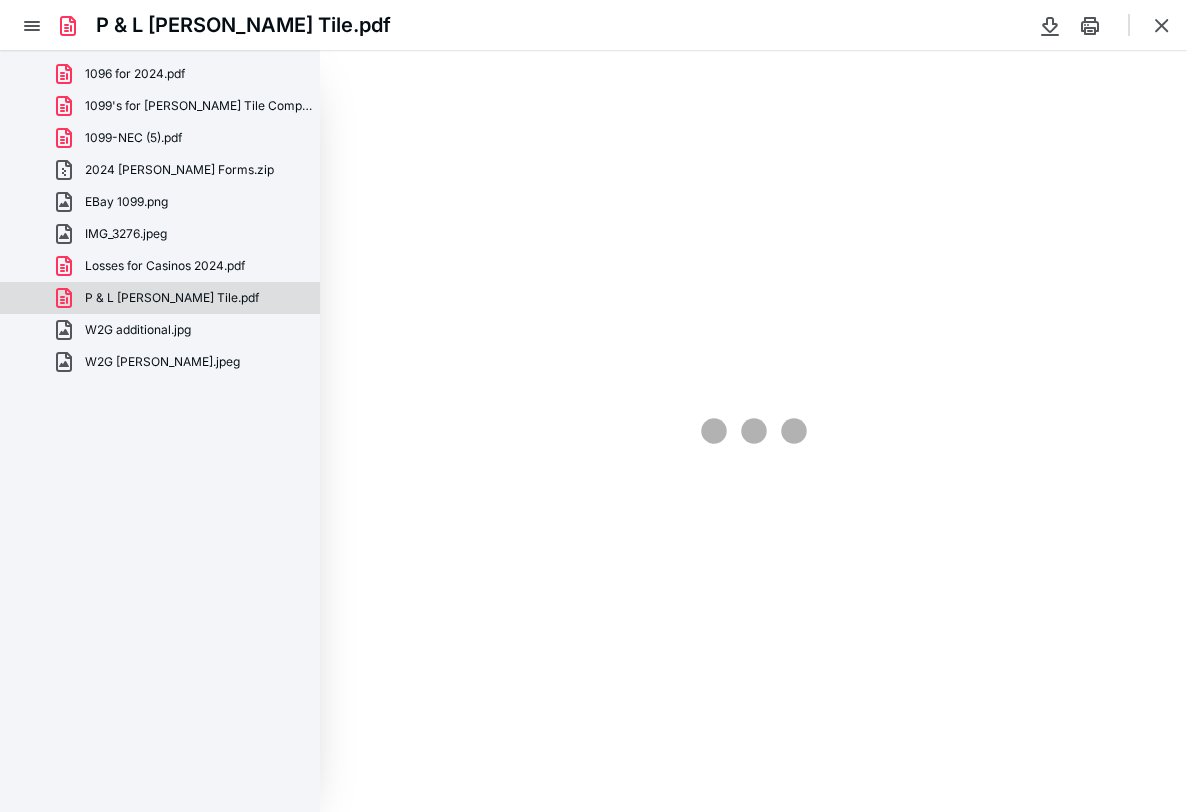 scroll, scrollTop: 0, scrollLeft: 0, axis: both 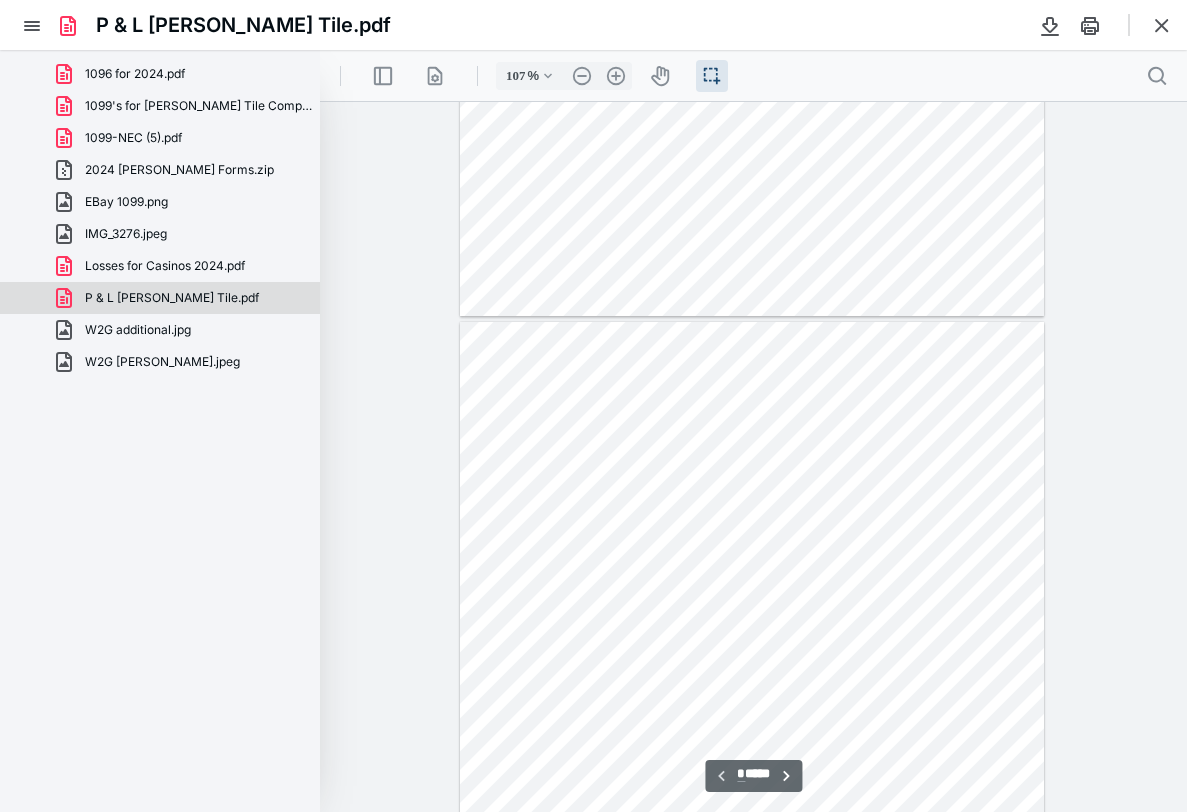 type on "132" 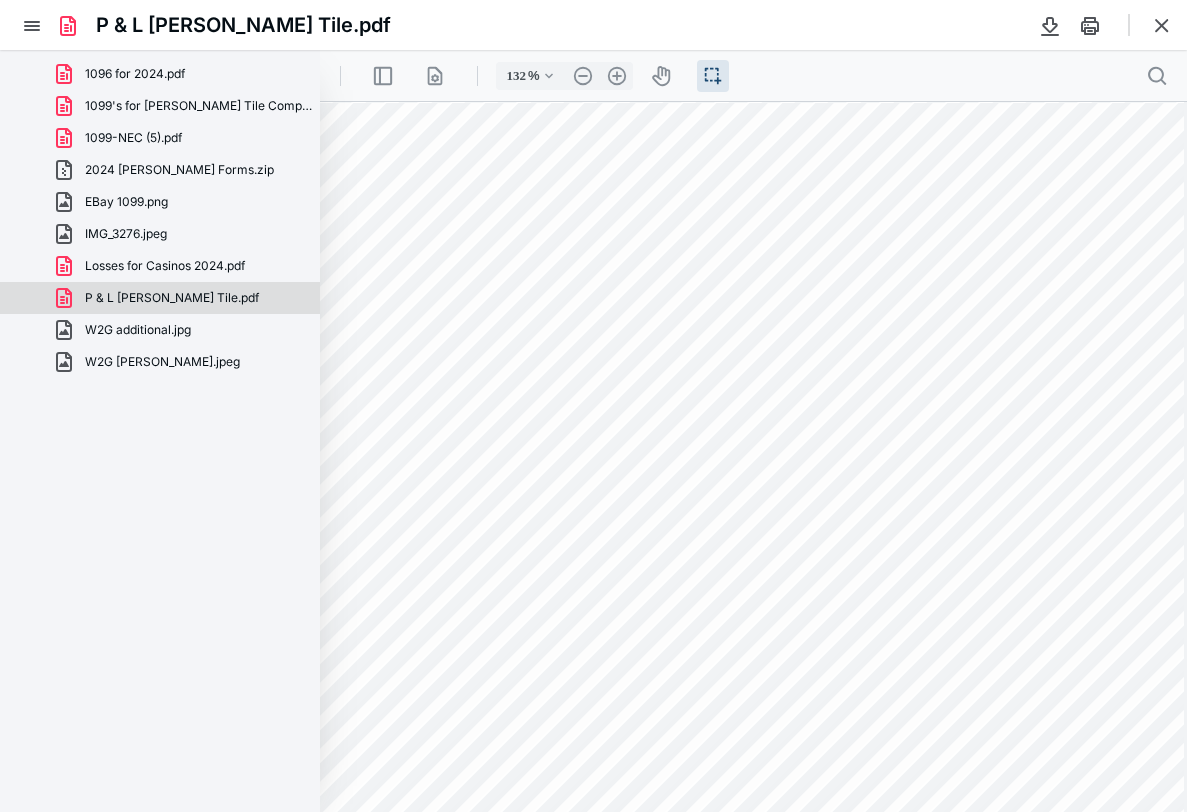 drag, startPoint x: 837, startPoint y: 260, endPoint x: 809, endPoint y: 360, distance: 103.84604 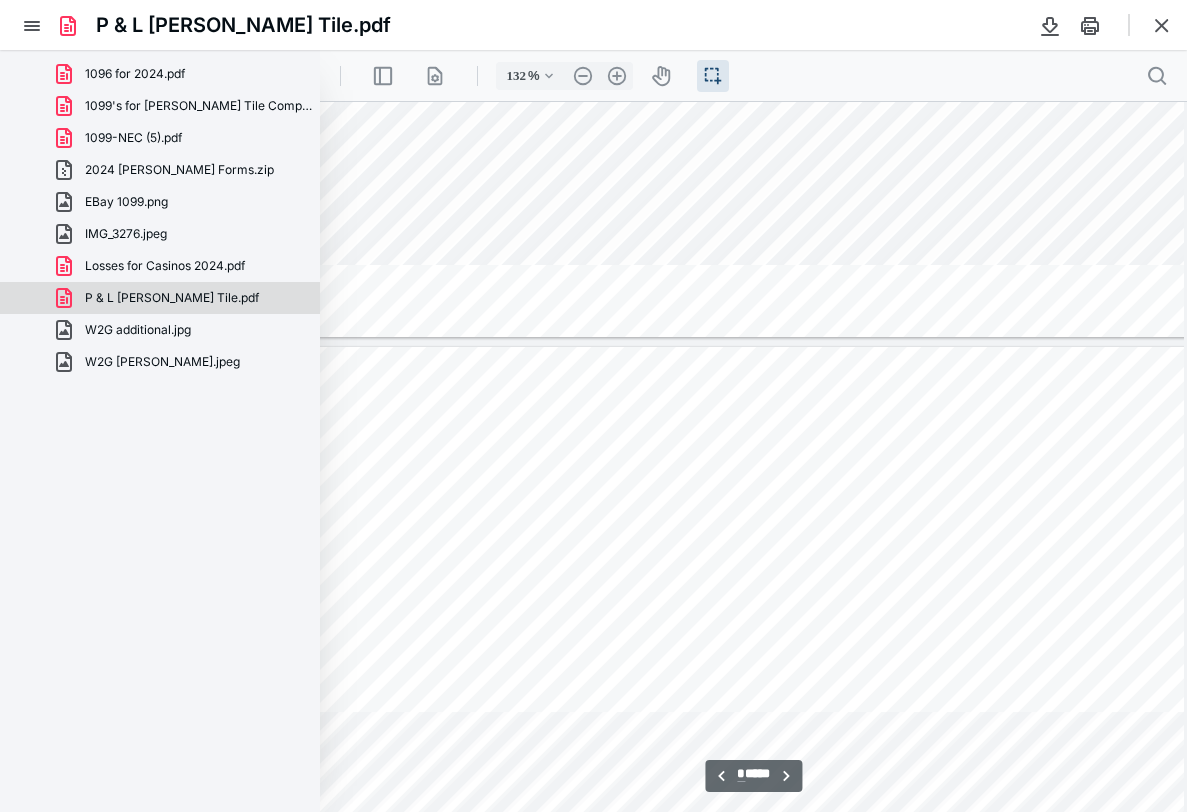 type on "*" 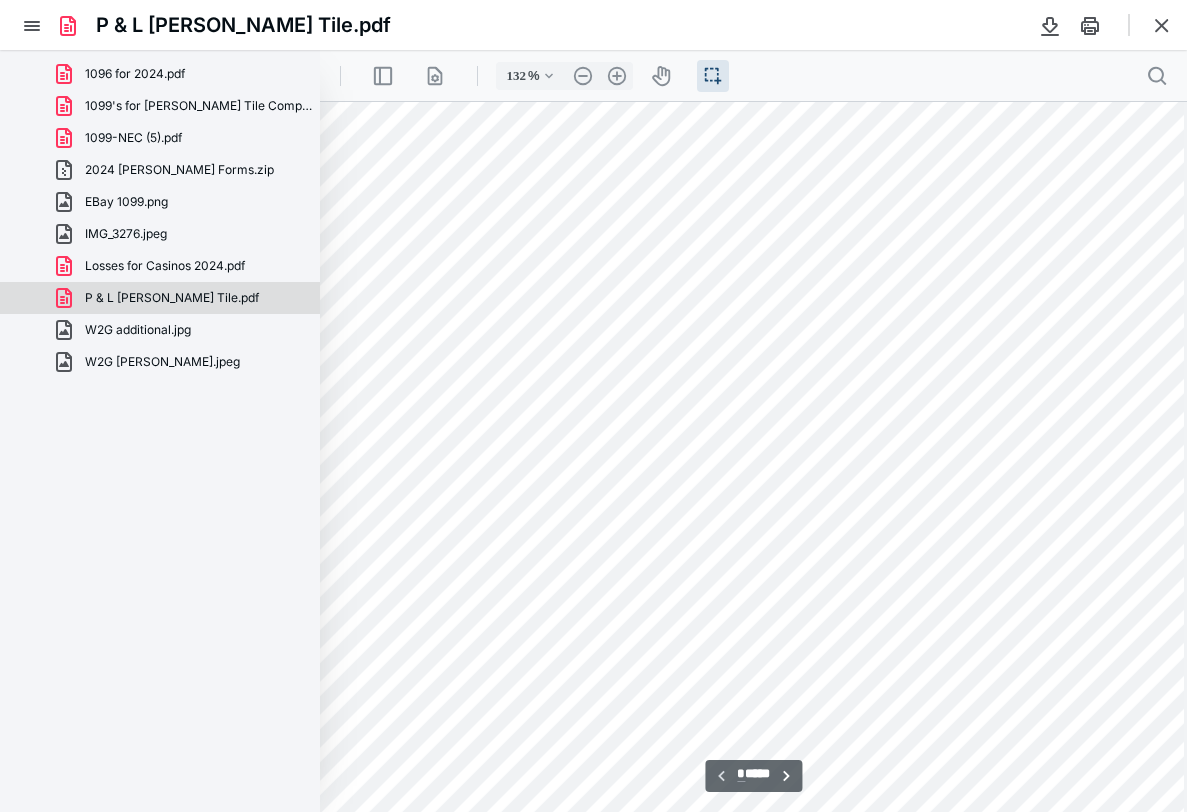 scroll, scrollTop: 332, scrollLeft: 97, axis: both 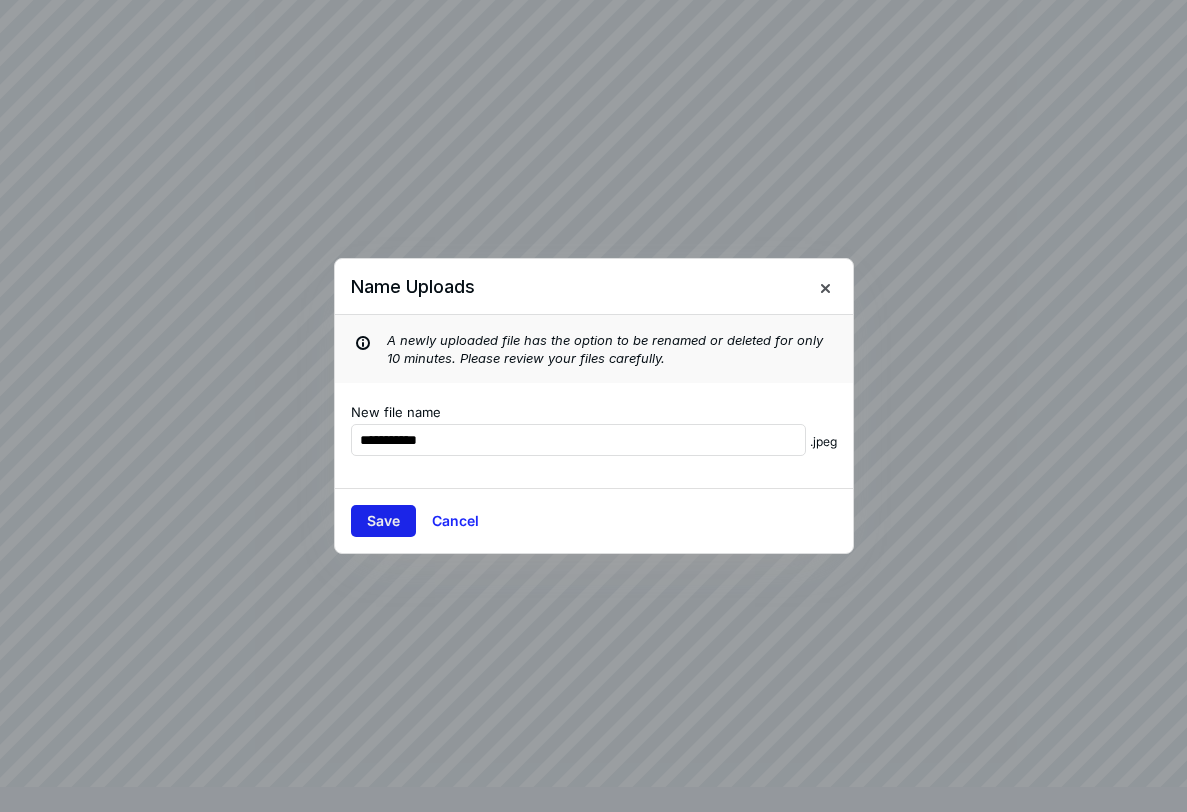 type on "**********" 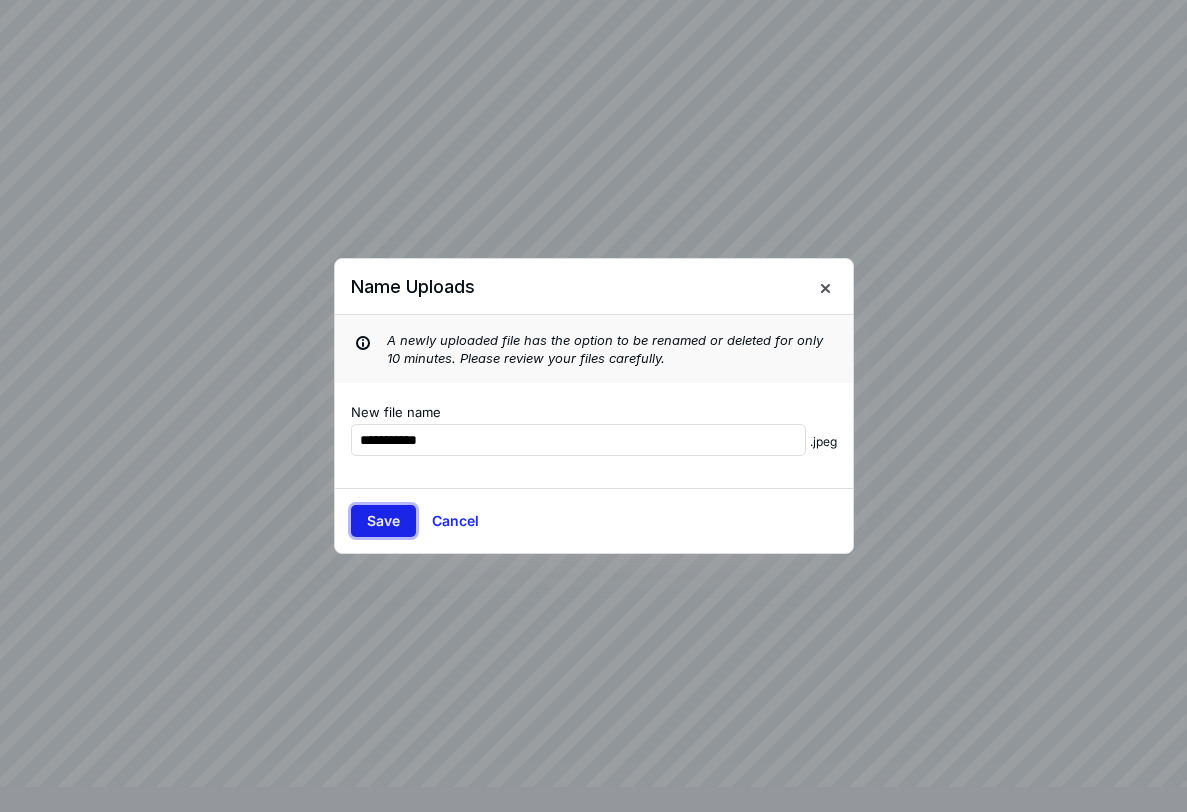 click on "Save" at bounding box center [383, 521] 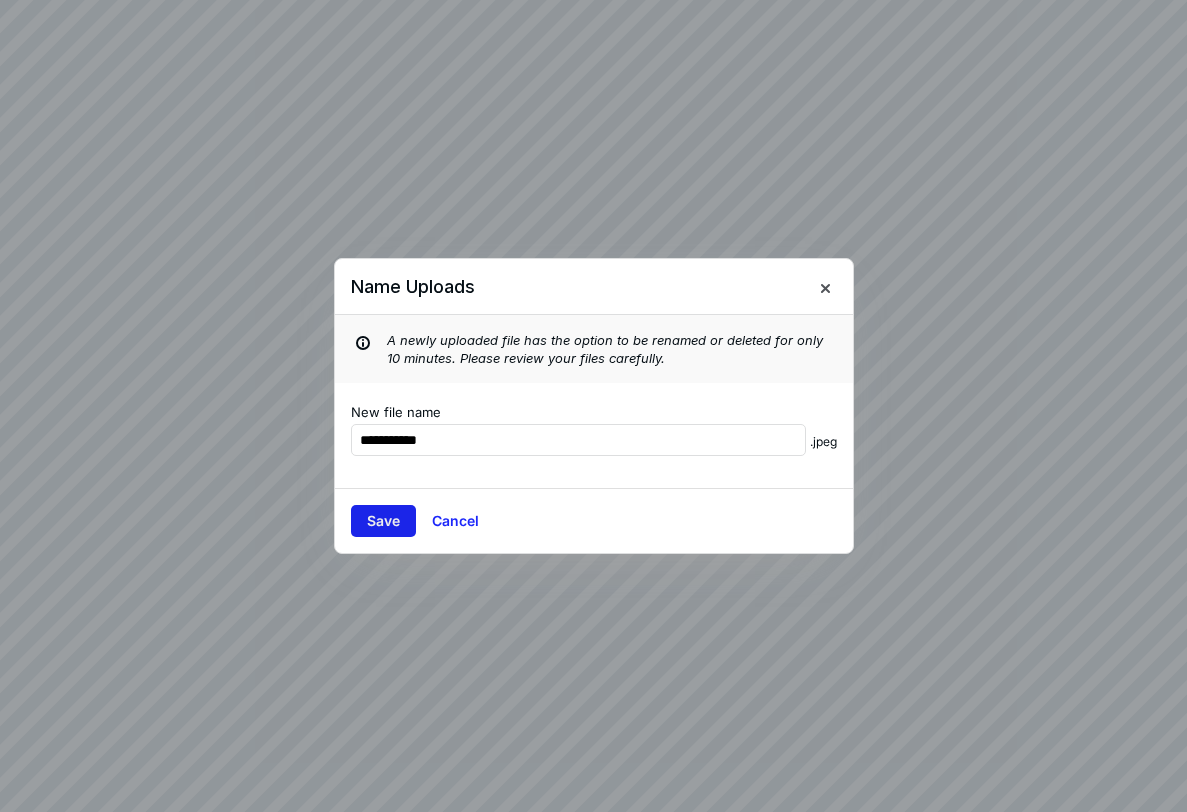 type on "**********" 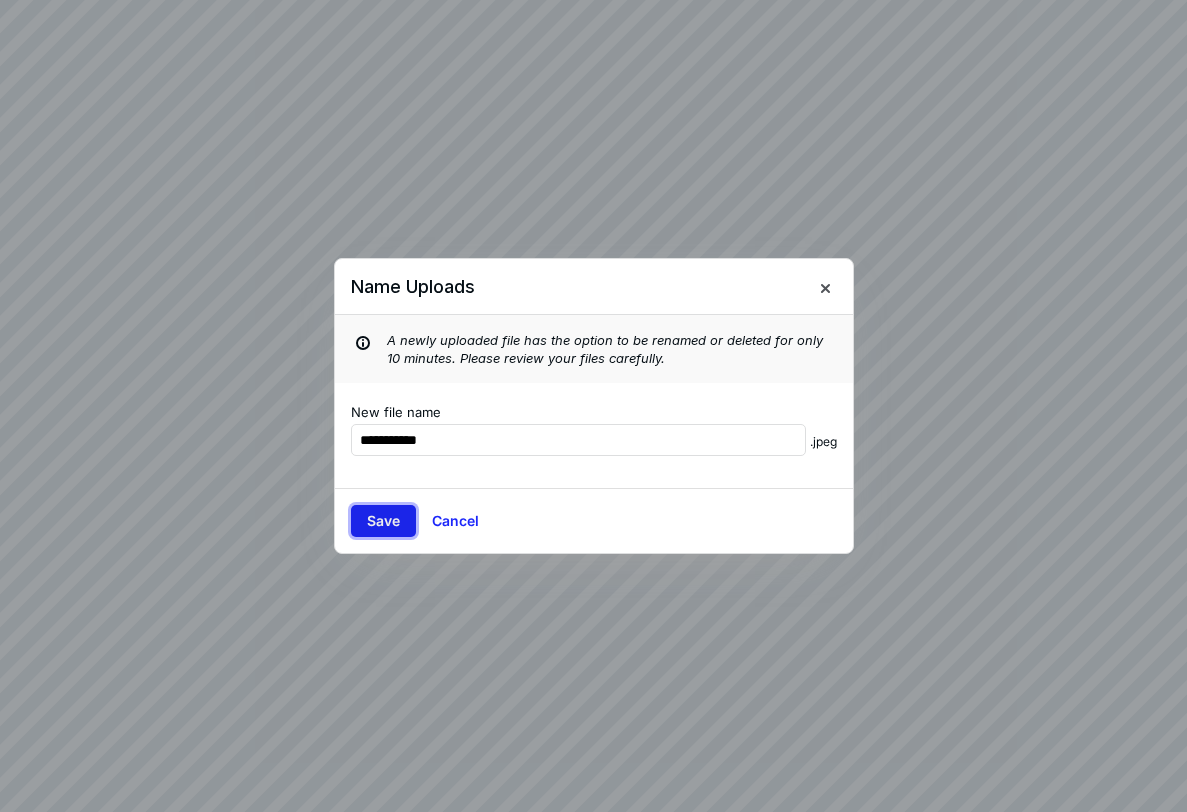 click on "Save" at bounding box center (383, 521) 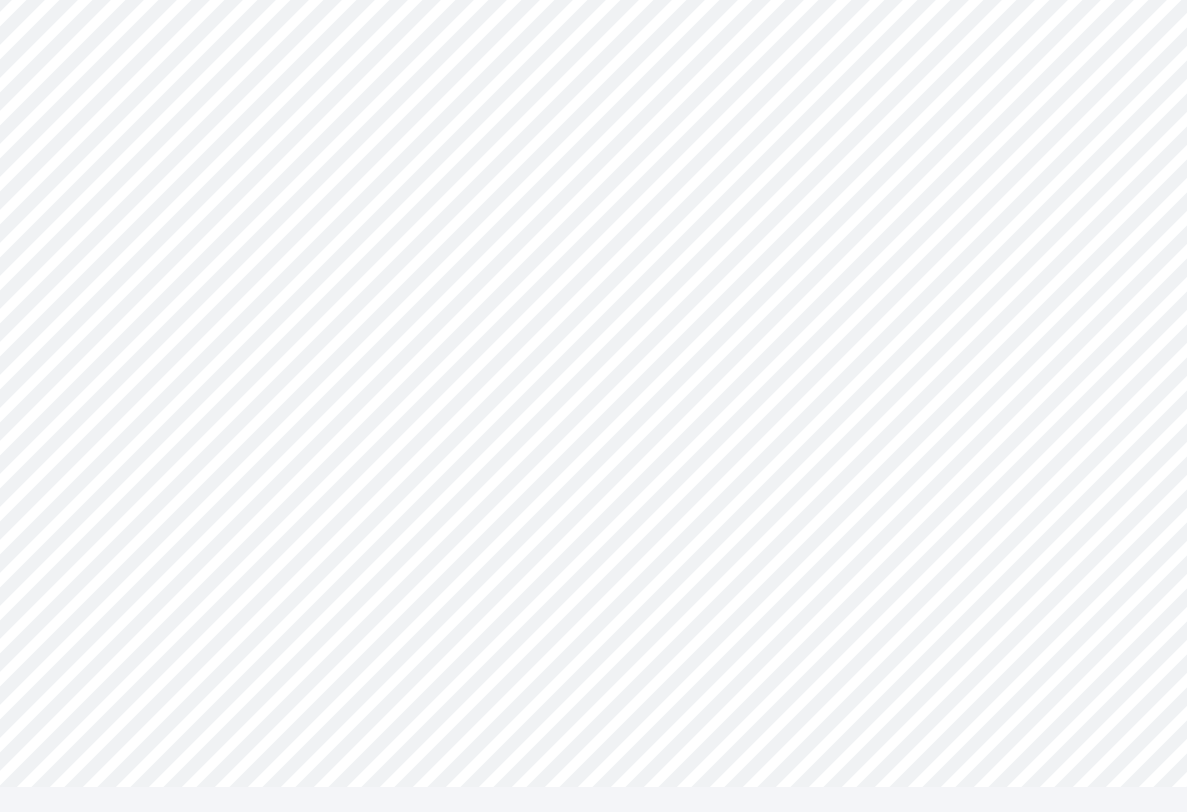 scroll, scrollTop: 181, scrollLeft: 0, axis: vertical 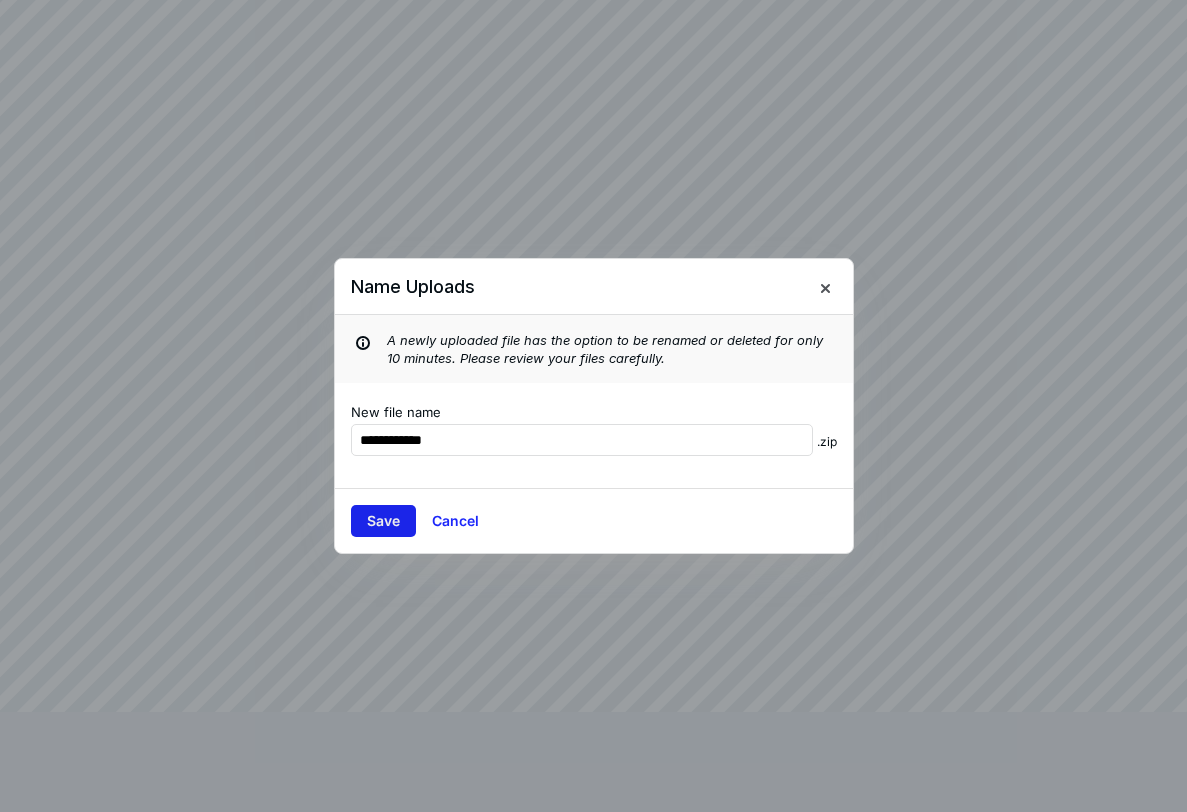 type on "**********" 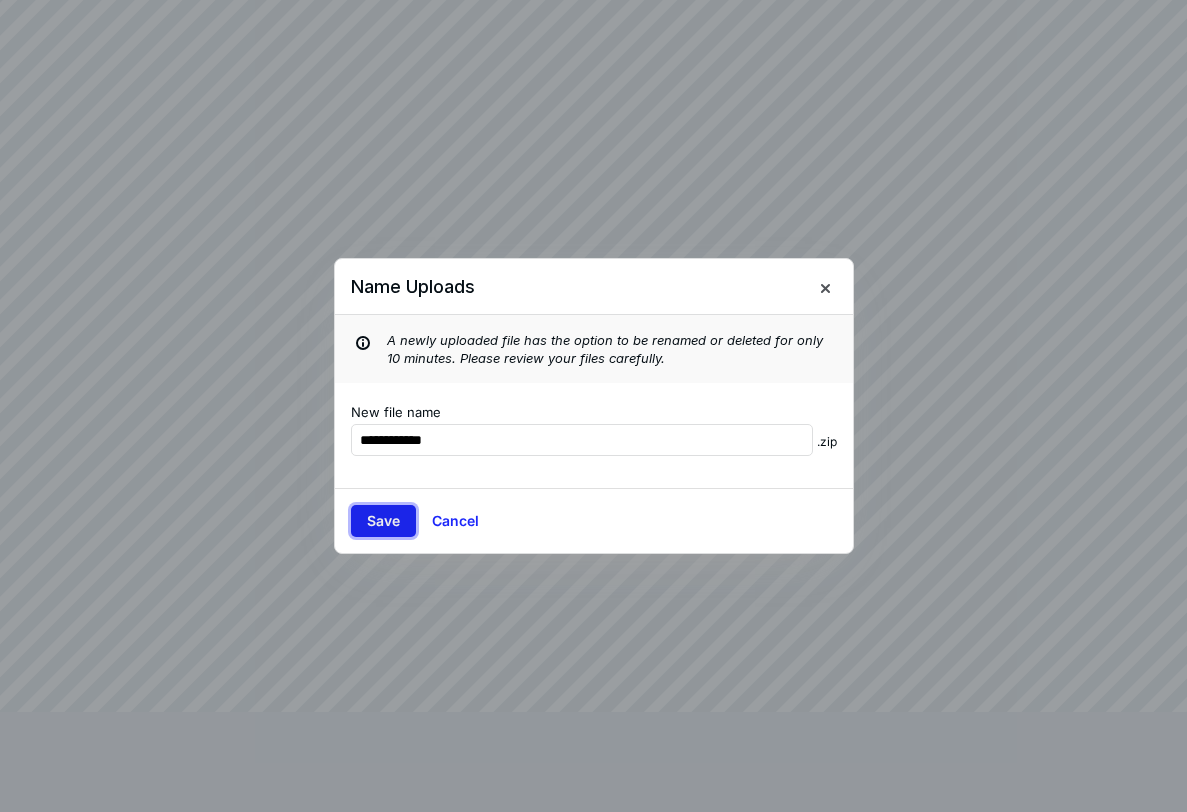 click on "Save" at bounding box center [383, 521] 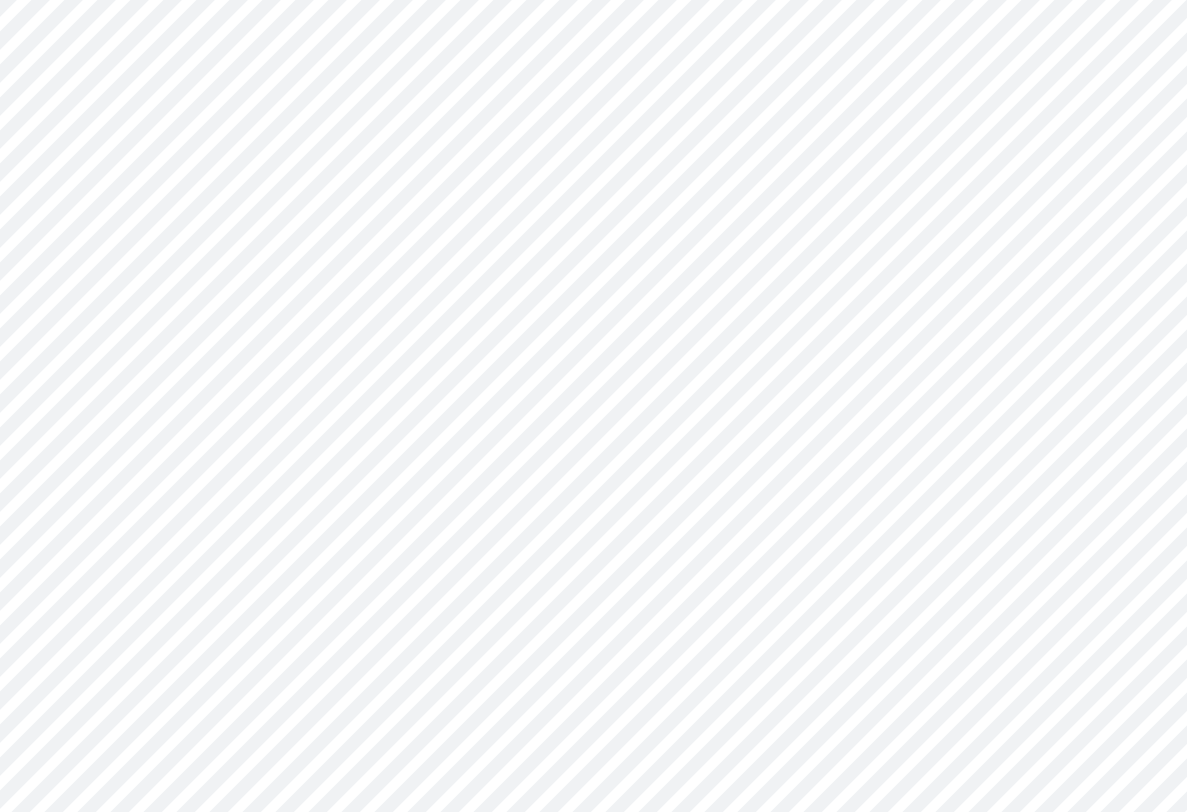 scroll, scrollTop: 234, scrollLeft: 0, axis: vertical 